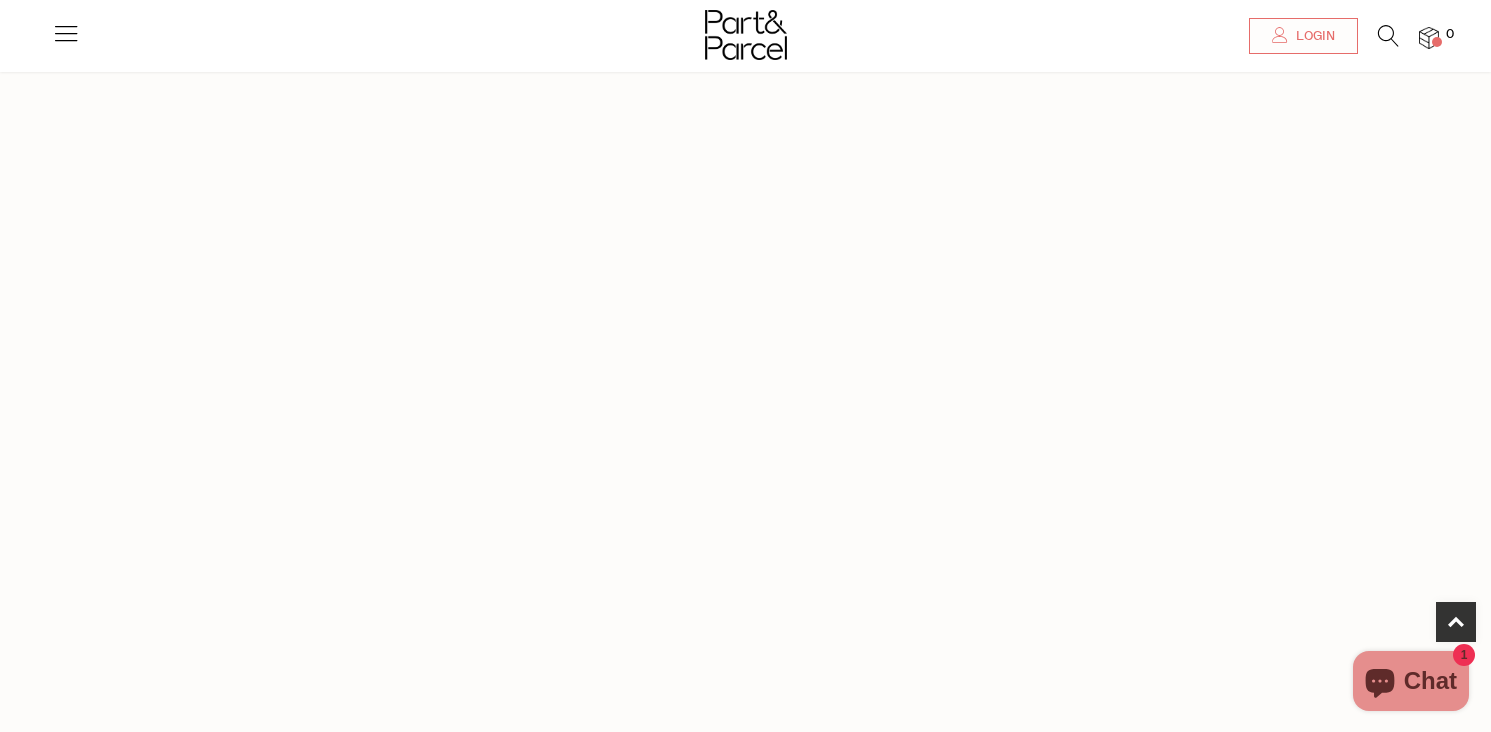 scroll, scrollTop: 1457, scrollLeft: 0, axis: vertical 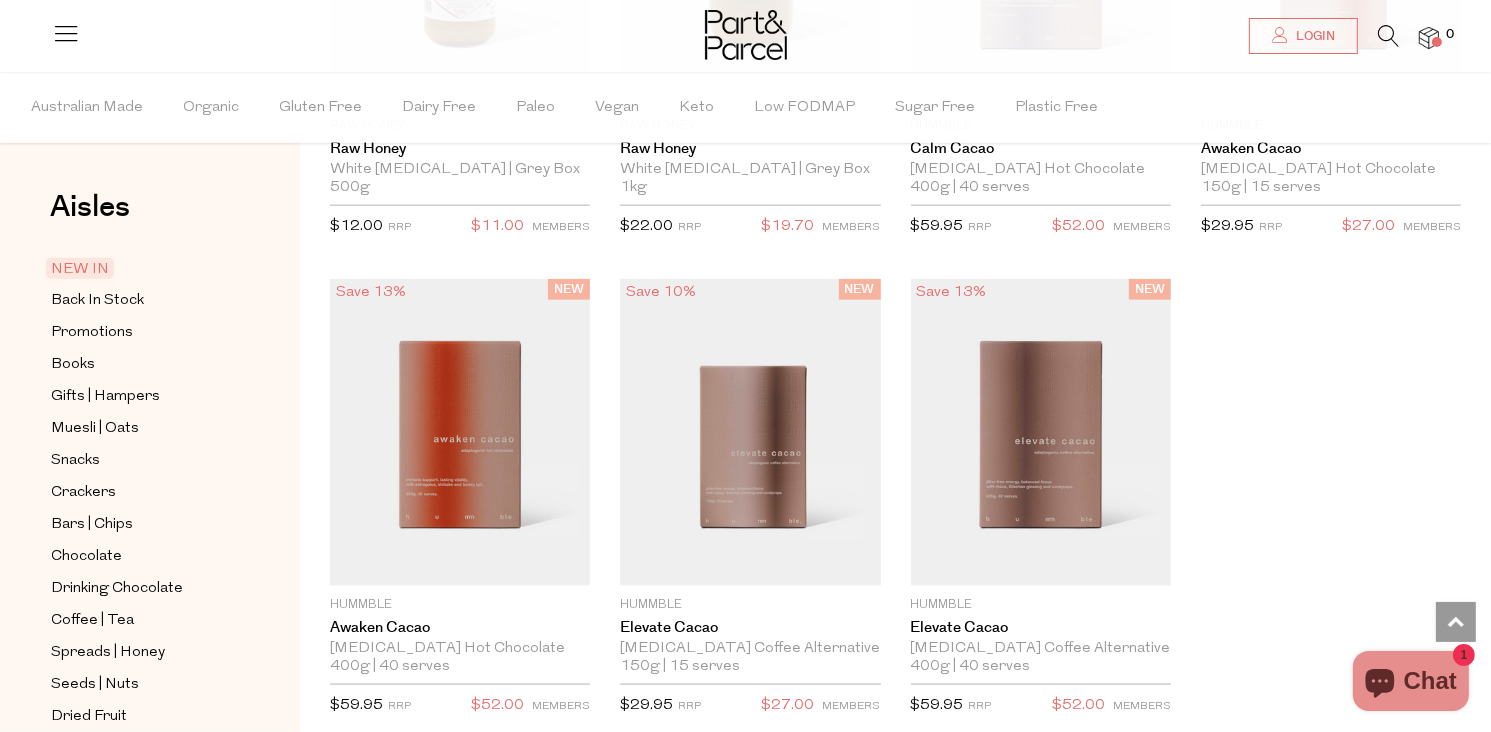 click at bounding box center (66, 33) 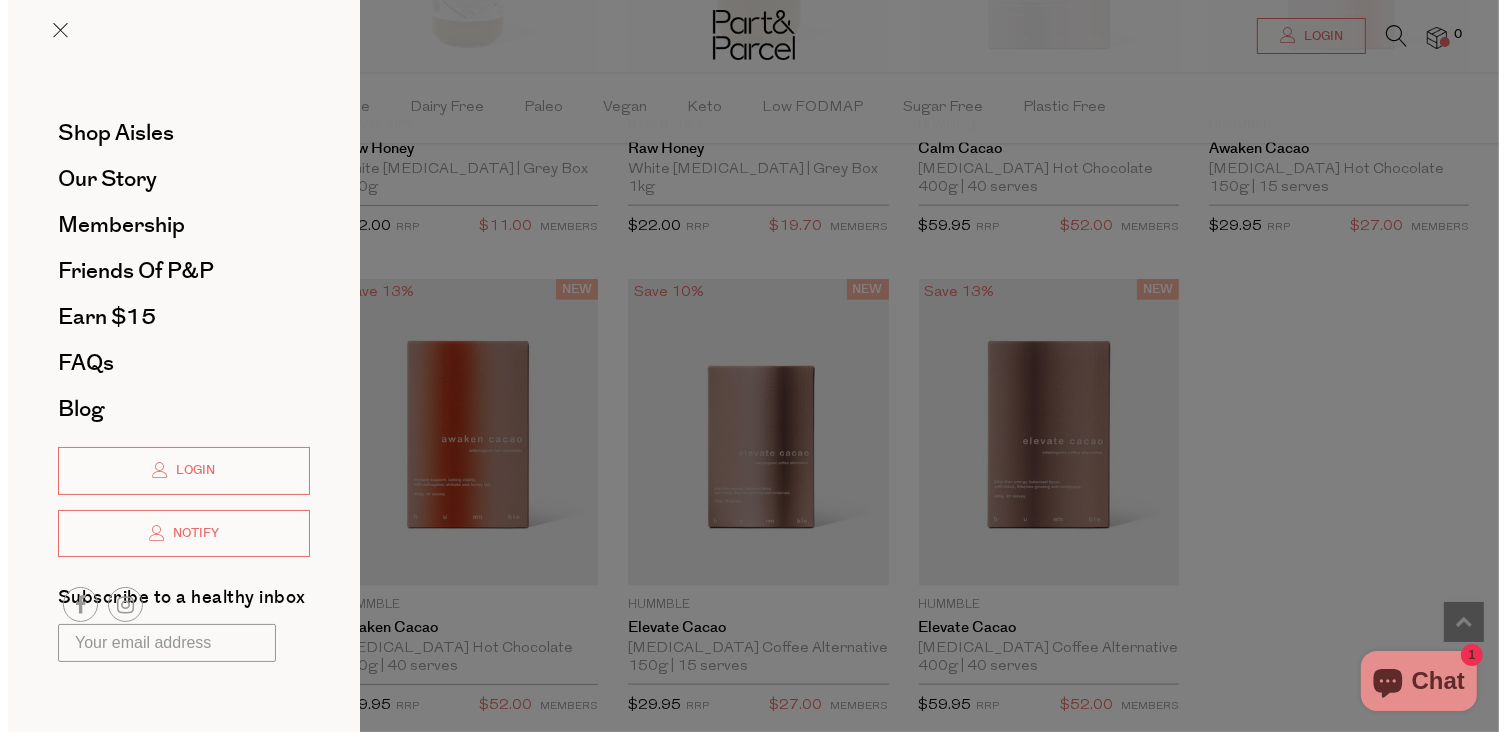 scroll, scrollTop: 2428, scrollLeft: 0, axis: vertical 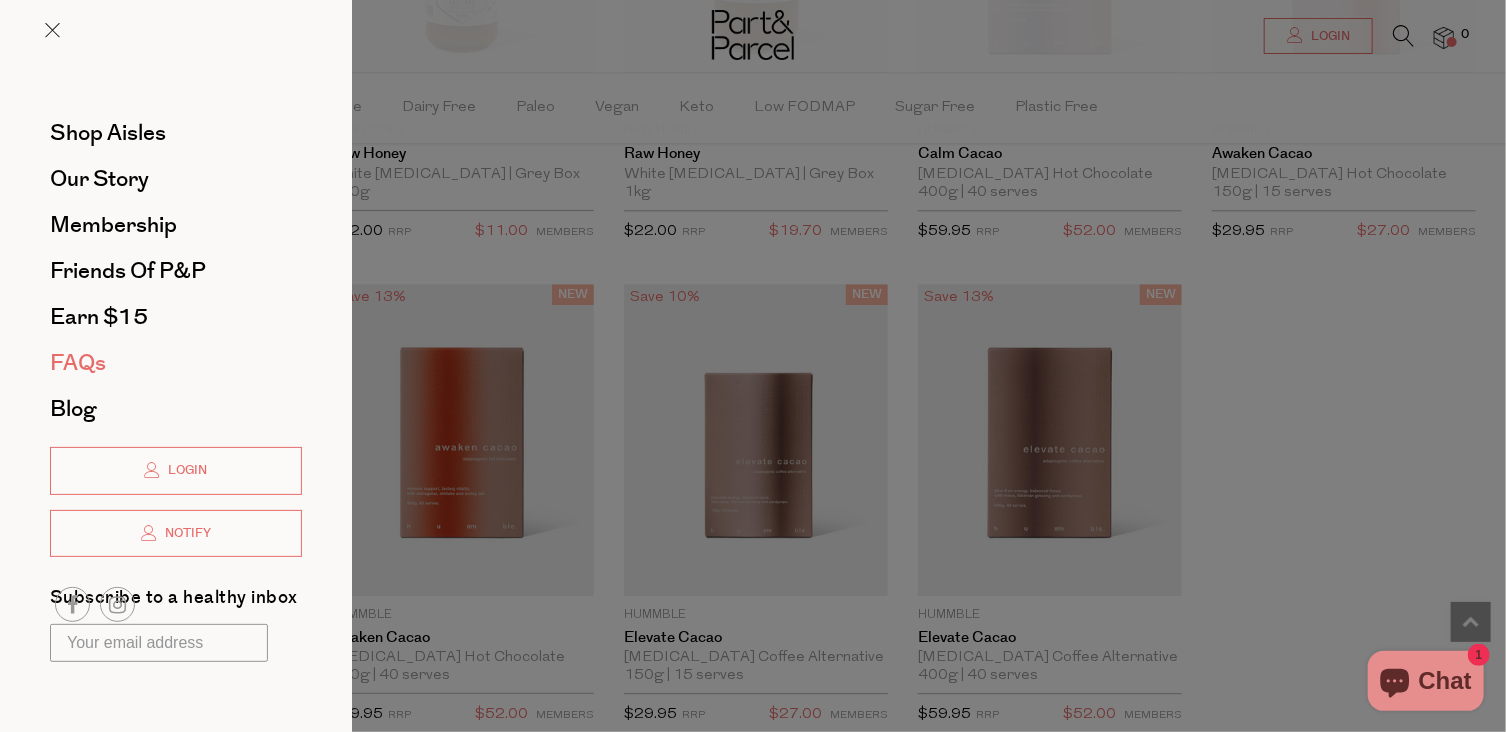 click on "FAQs" at bounding box center (176, 363) 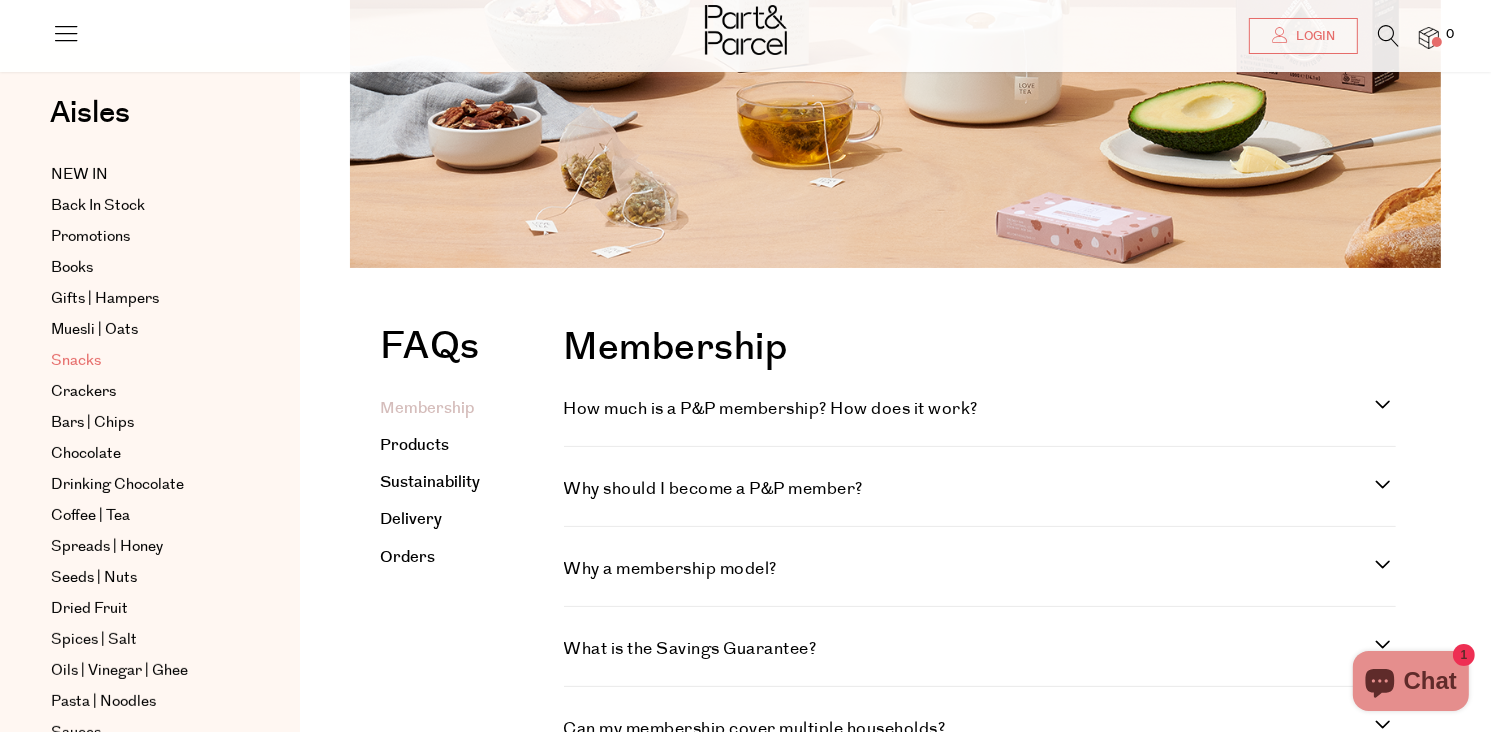 scroll, scrollTop: 0, scrollLeft: 0, axis: both 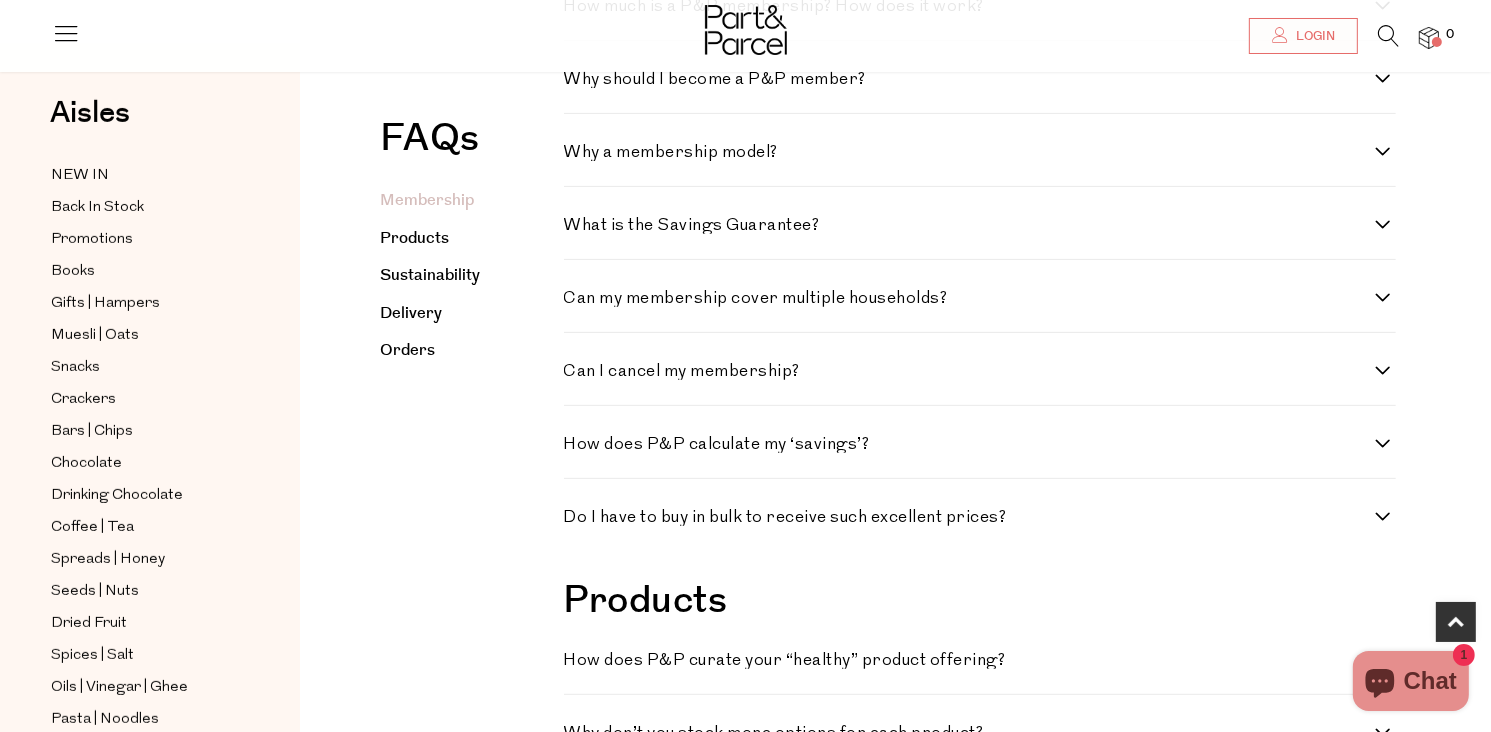 click on "Do I have to buy in bulk to receive such excellent prices?" at bounding box center (980, 517) 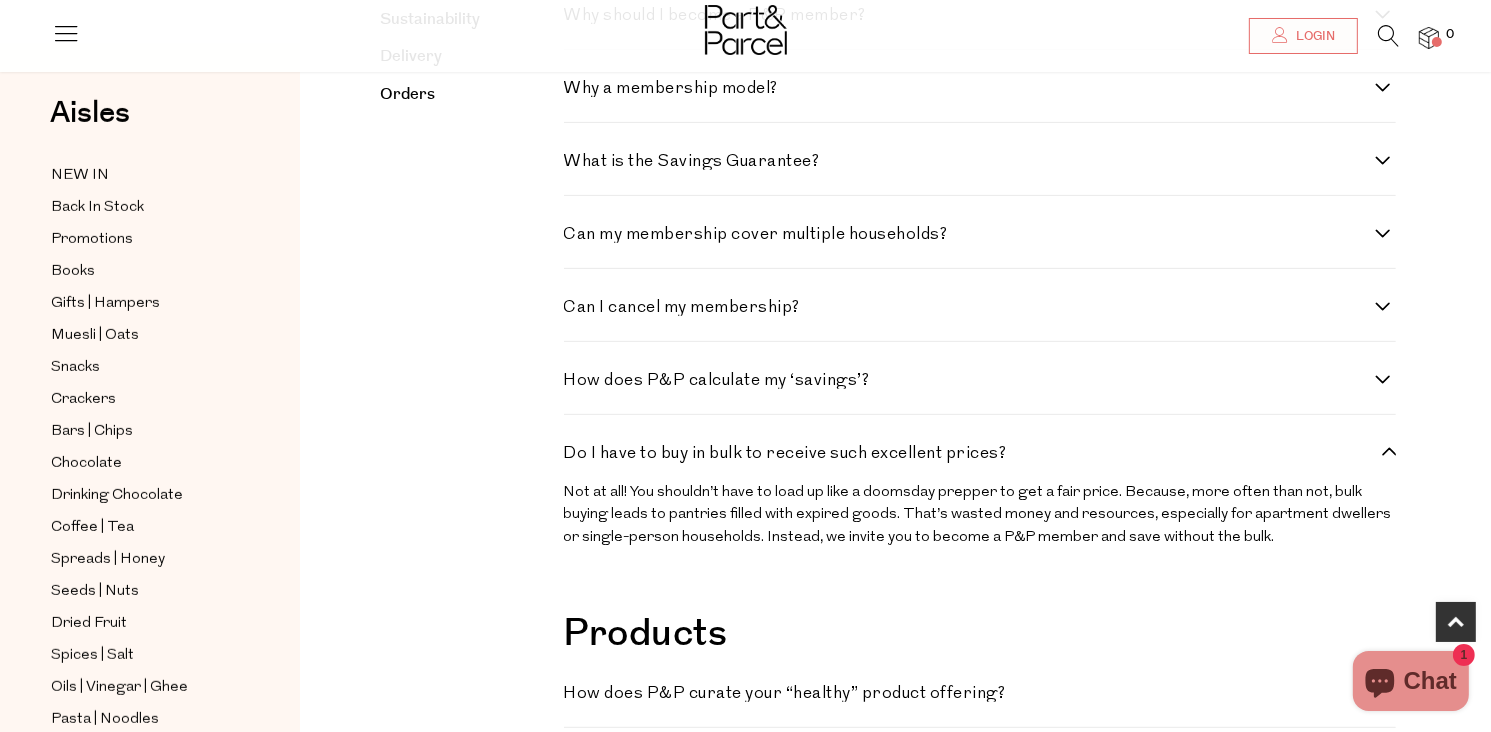scroll, scrollTop: 500, scrollLeft: 0, axis: vertical 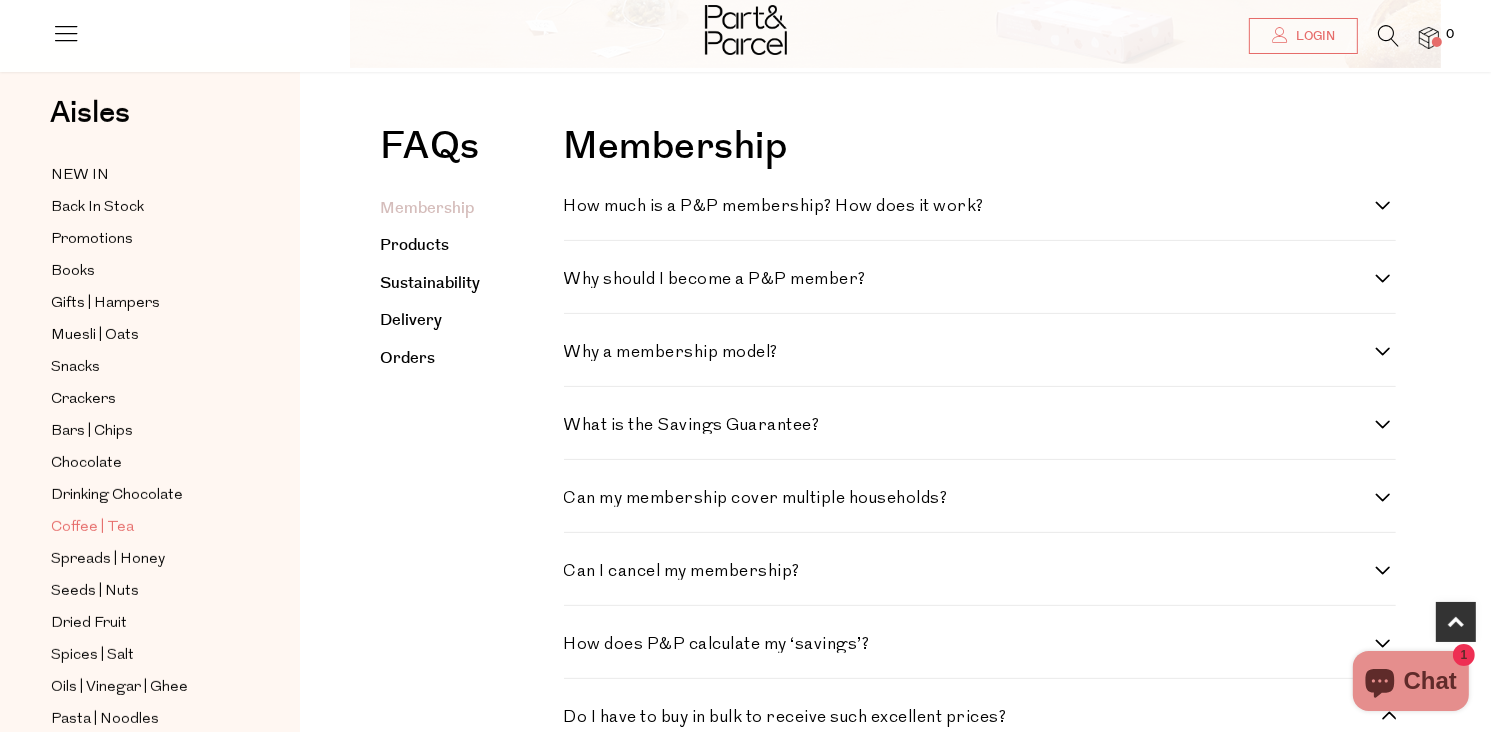 click on "Coffee | Tea" at bounding box center [92, 528] 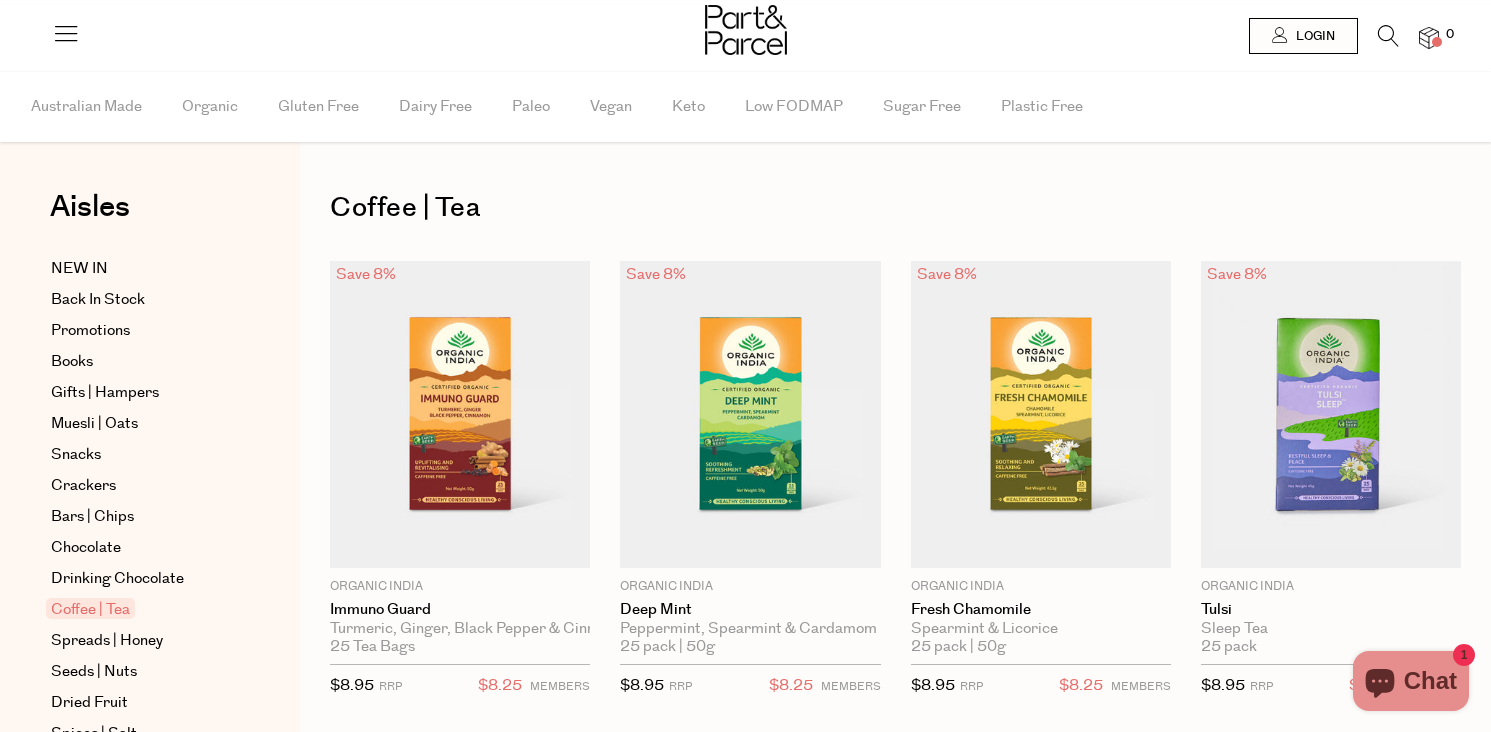 scroll, scrollTop: 0, scrollLeft: 0, axis: both 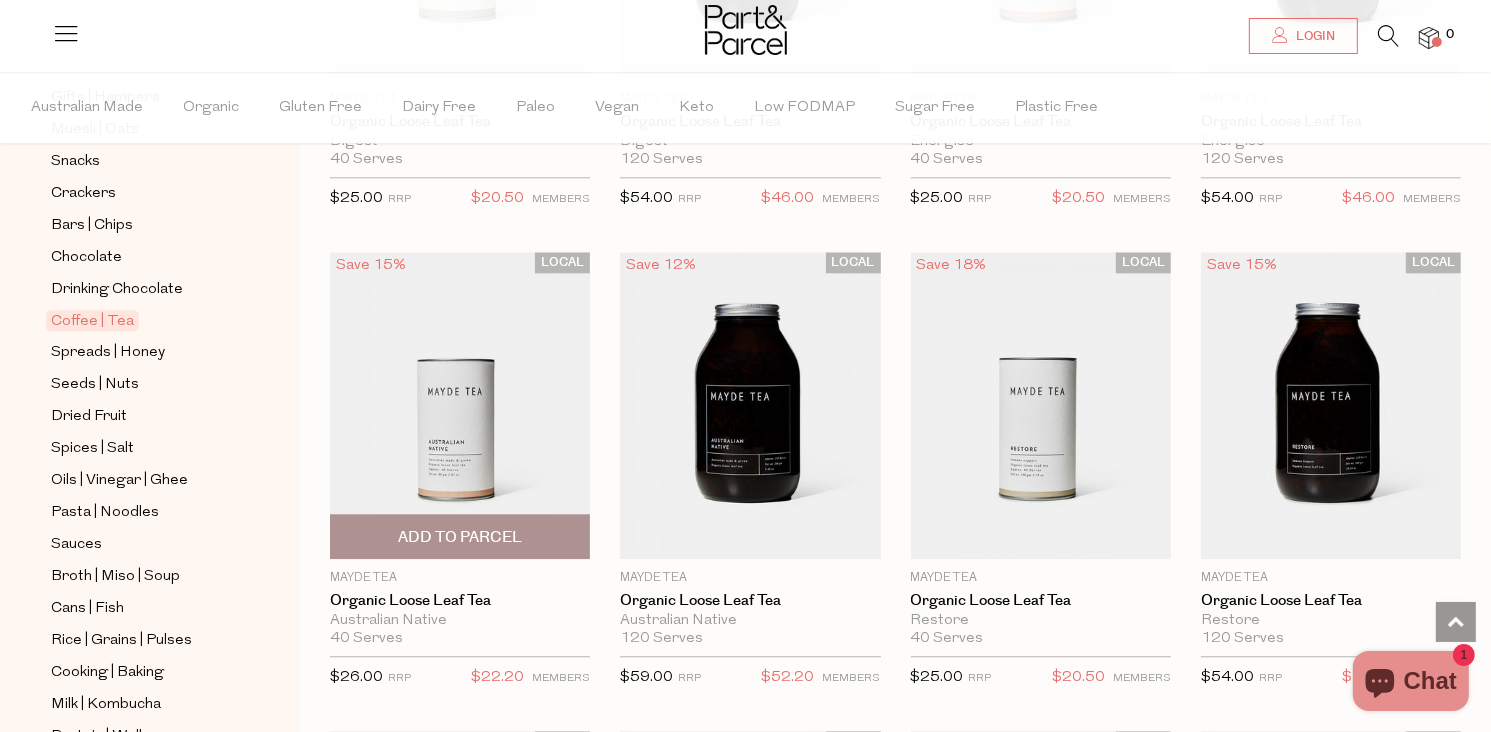 click at bounding box center (460, 405) 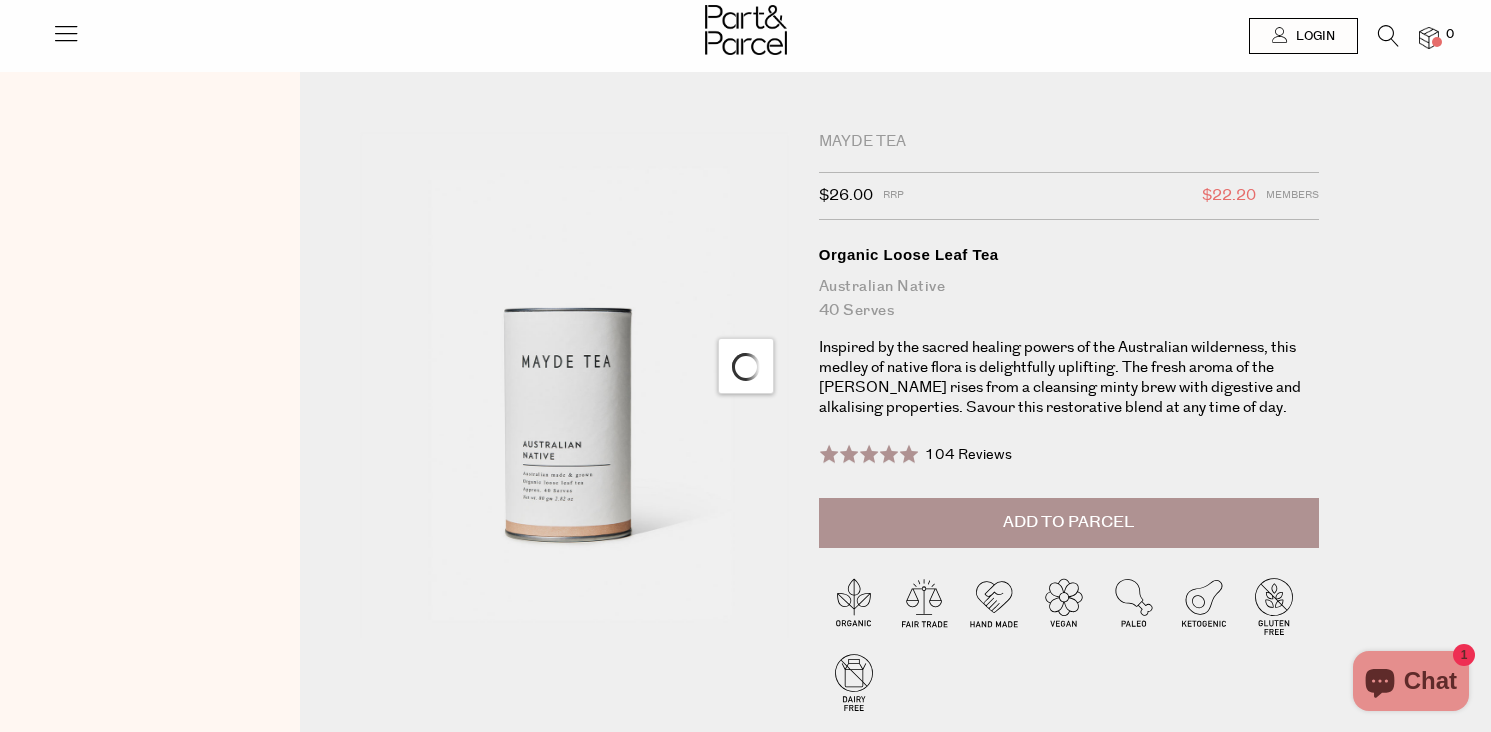 scroll, scrollTop: 0, scrollLeft: 0, axis: both 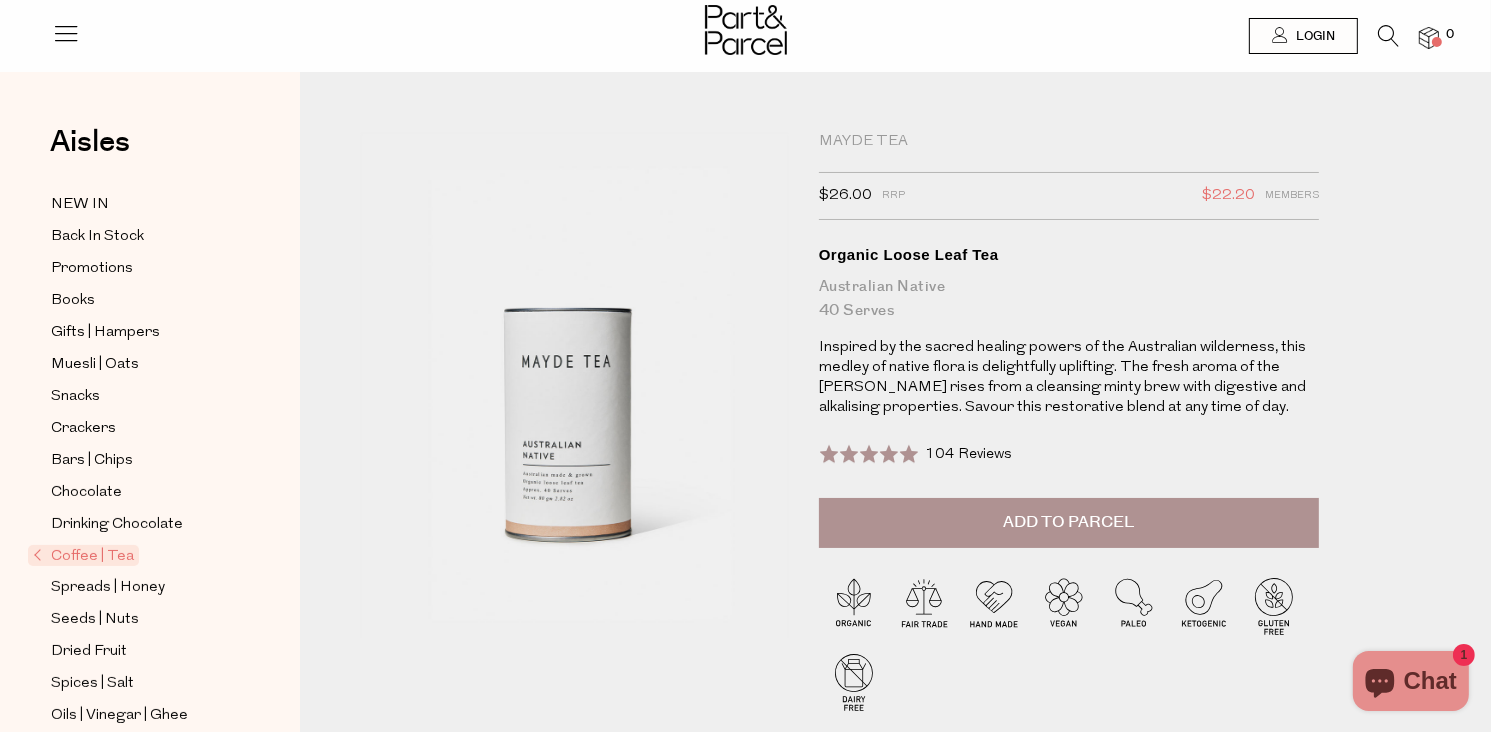 click on "Add to Parcel" at bounding box center (1069, 523) 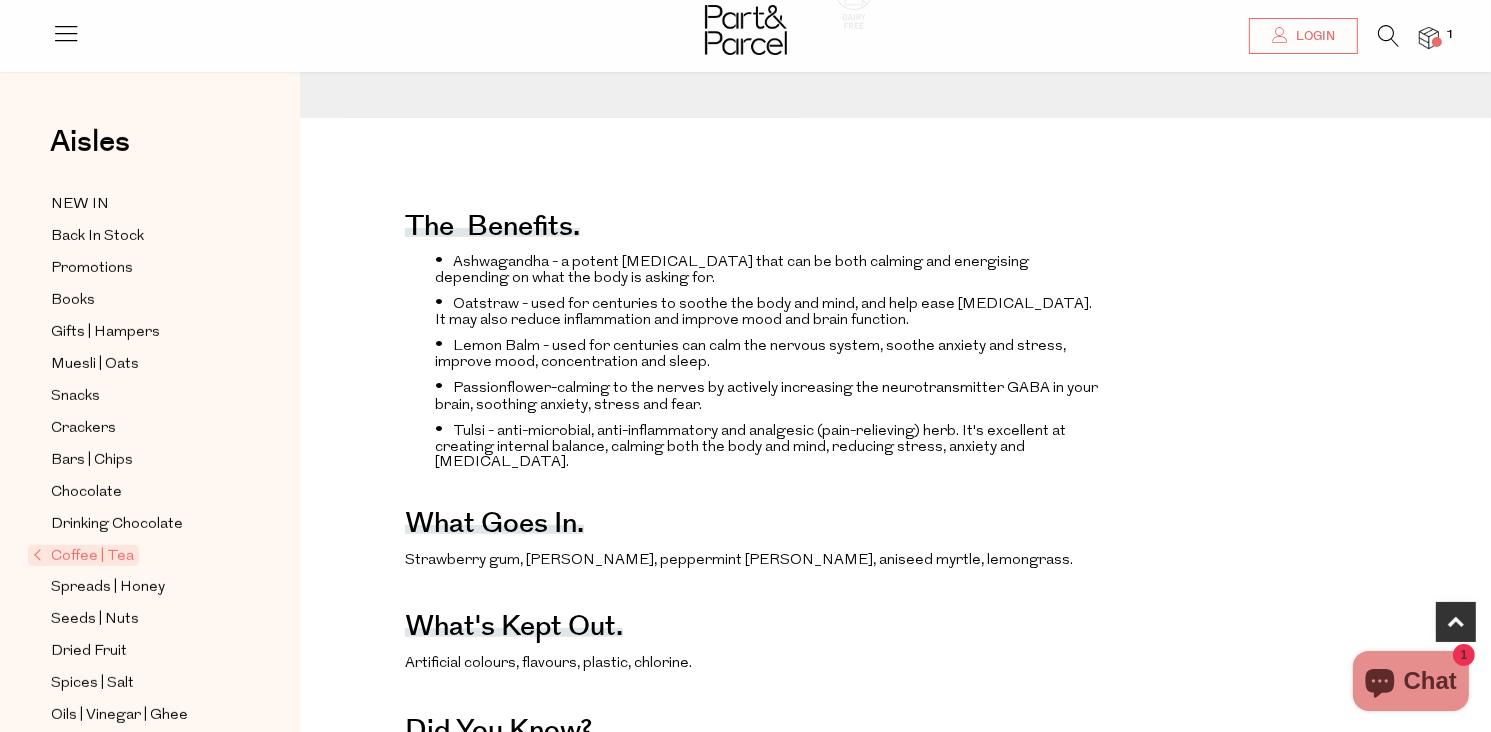 scroll, scrollTop: 700, scrollLeft: 0, axis: vertical 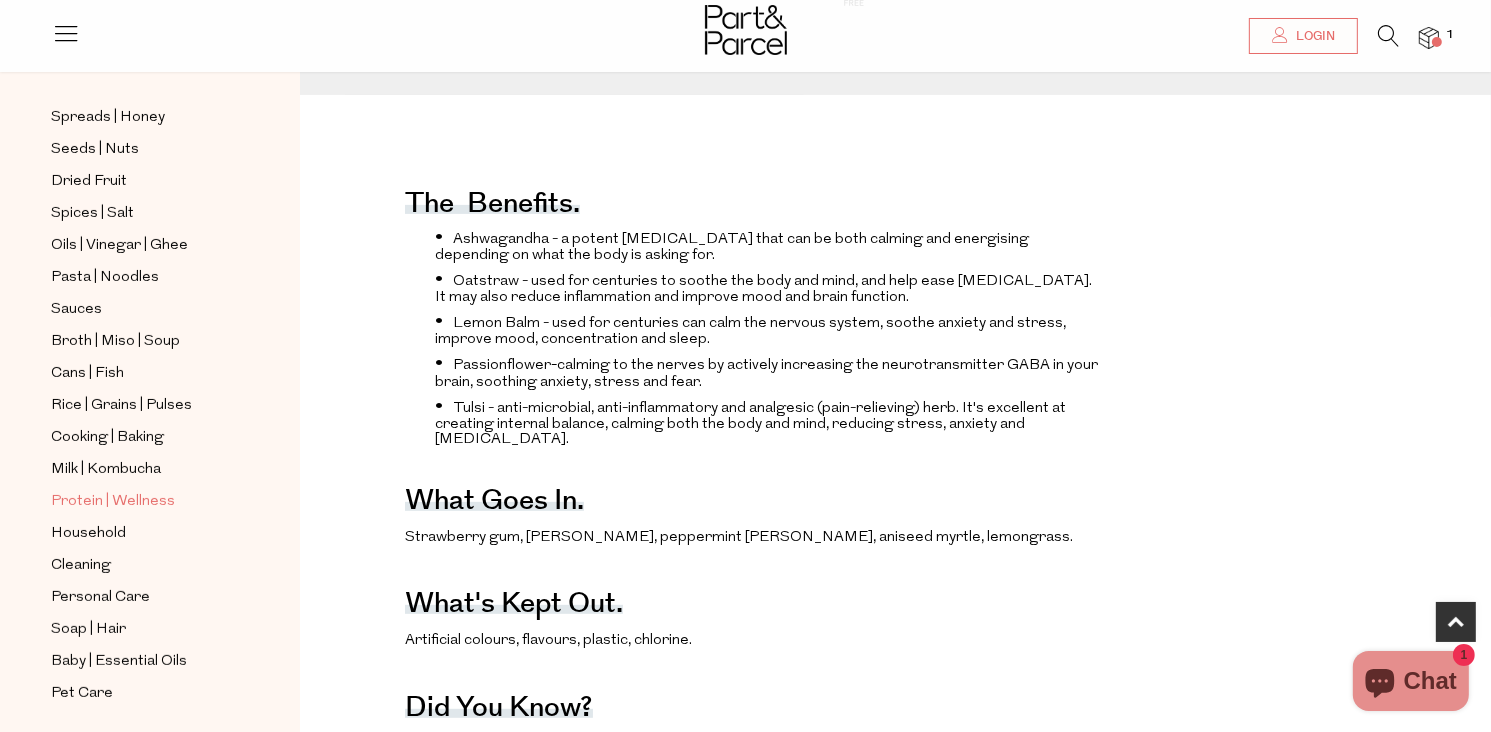 click on "Protein | Wellness" at bounding box center (113, 502) 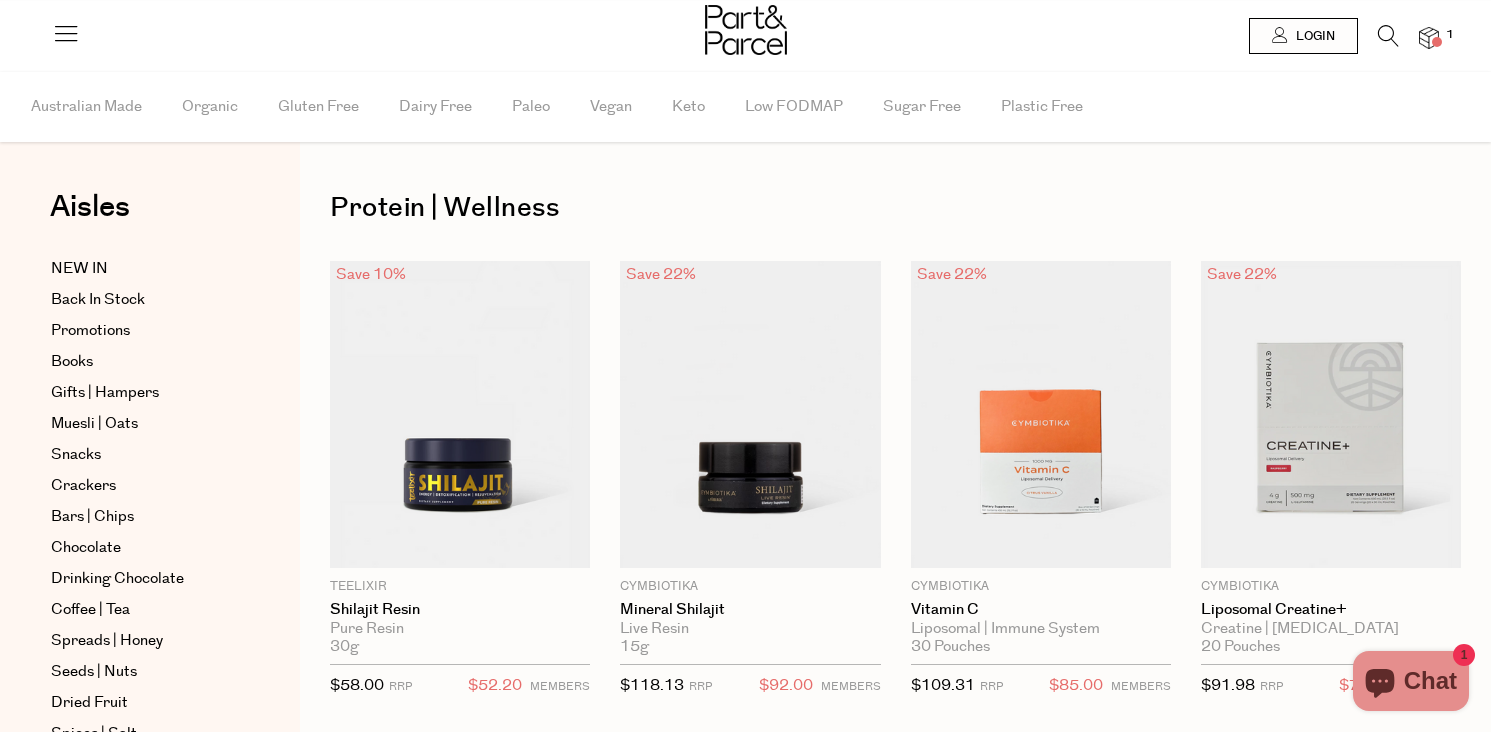 scroll, scrollTop: 0, scrollLeft: 0, axis: both 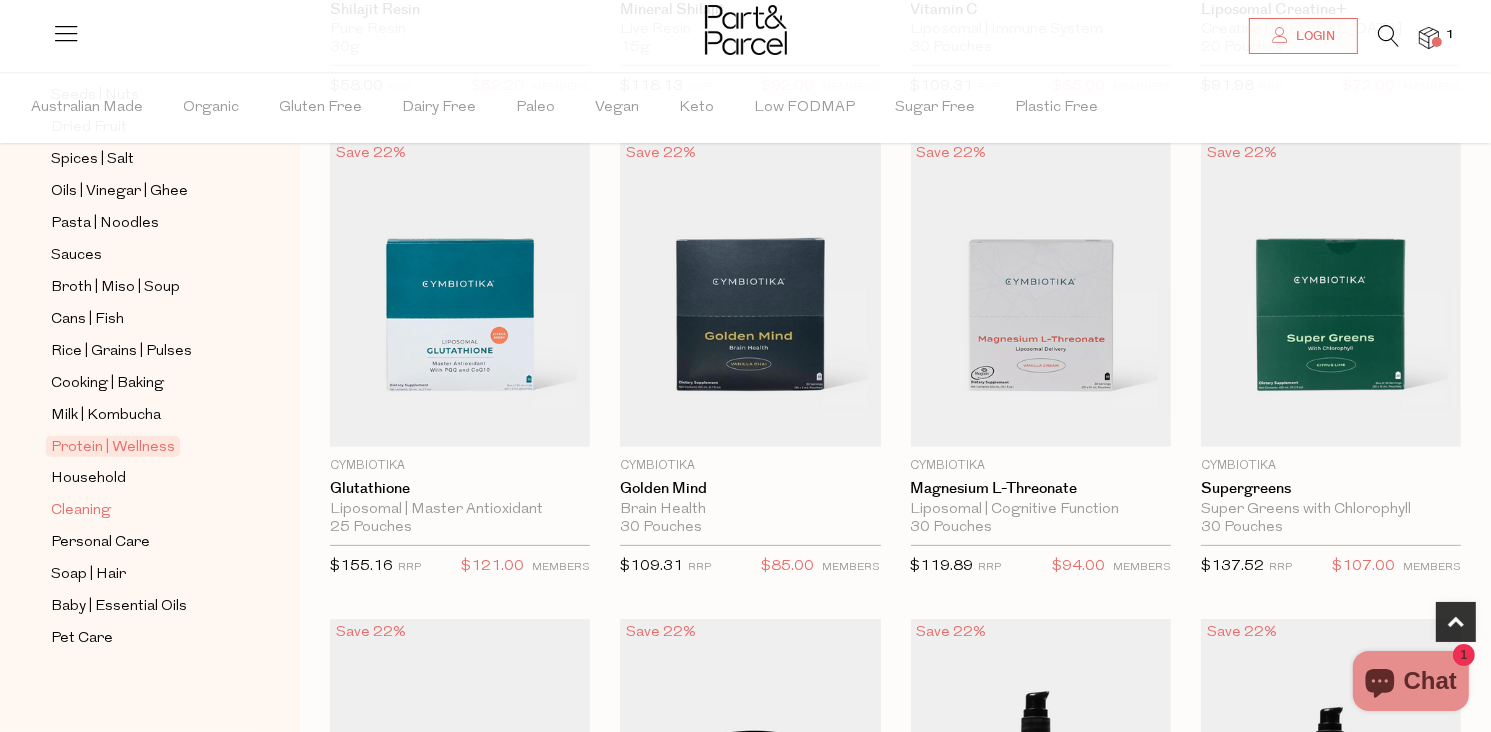 click on "Cleaning" at bounding box center (81, 511) 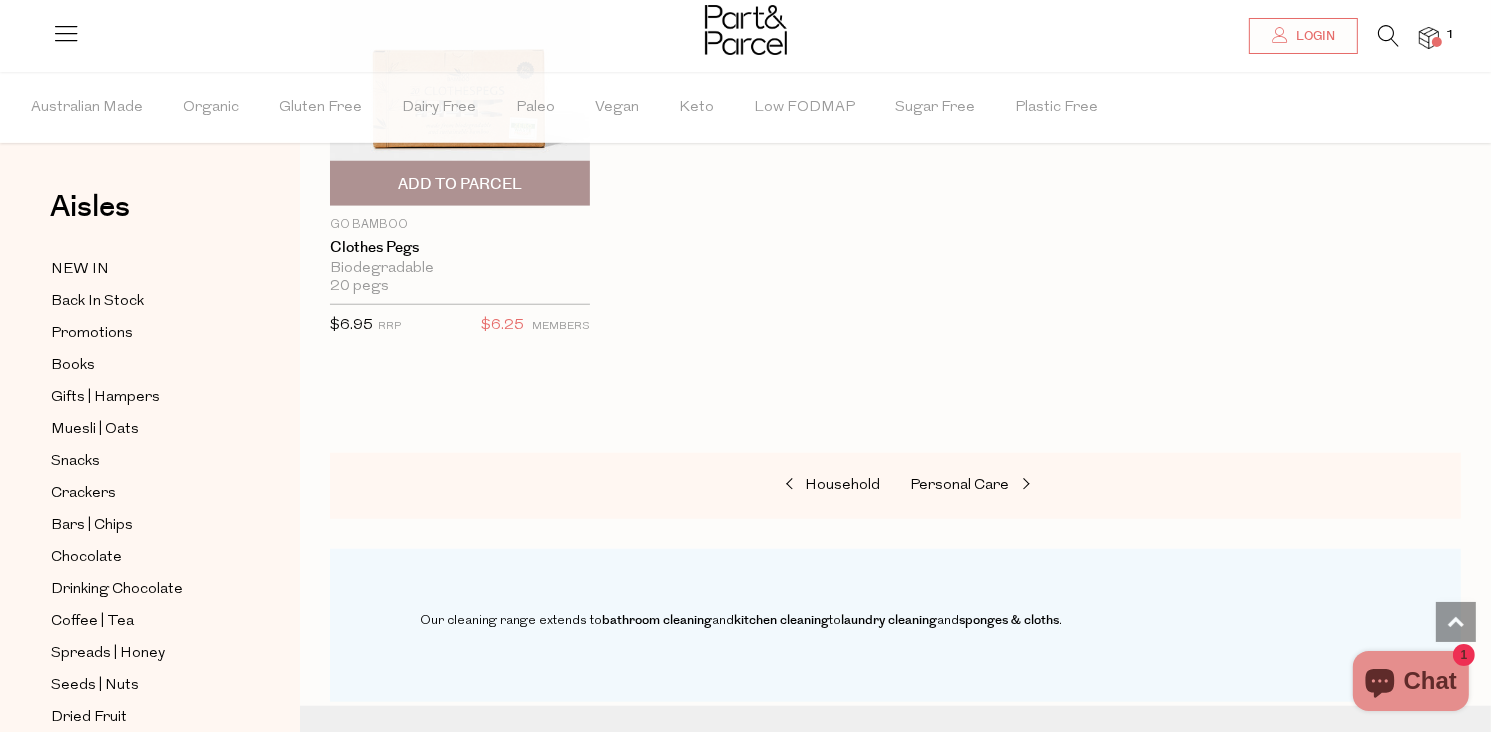 scroll, scrollTop: 1800, scrollLeft: 0, axis: vertical 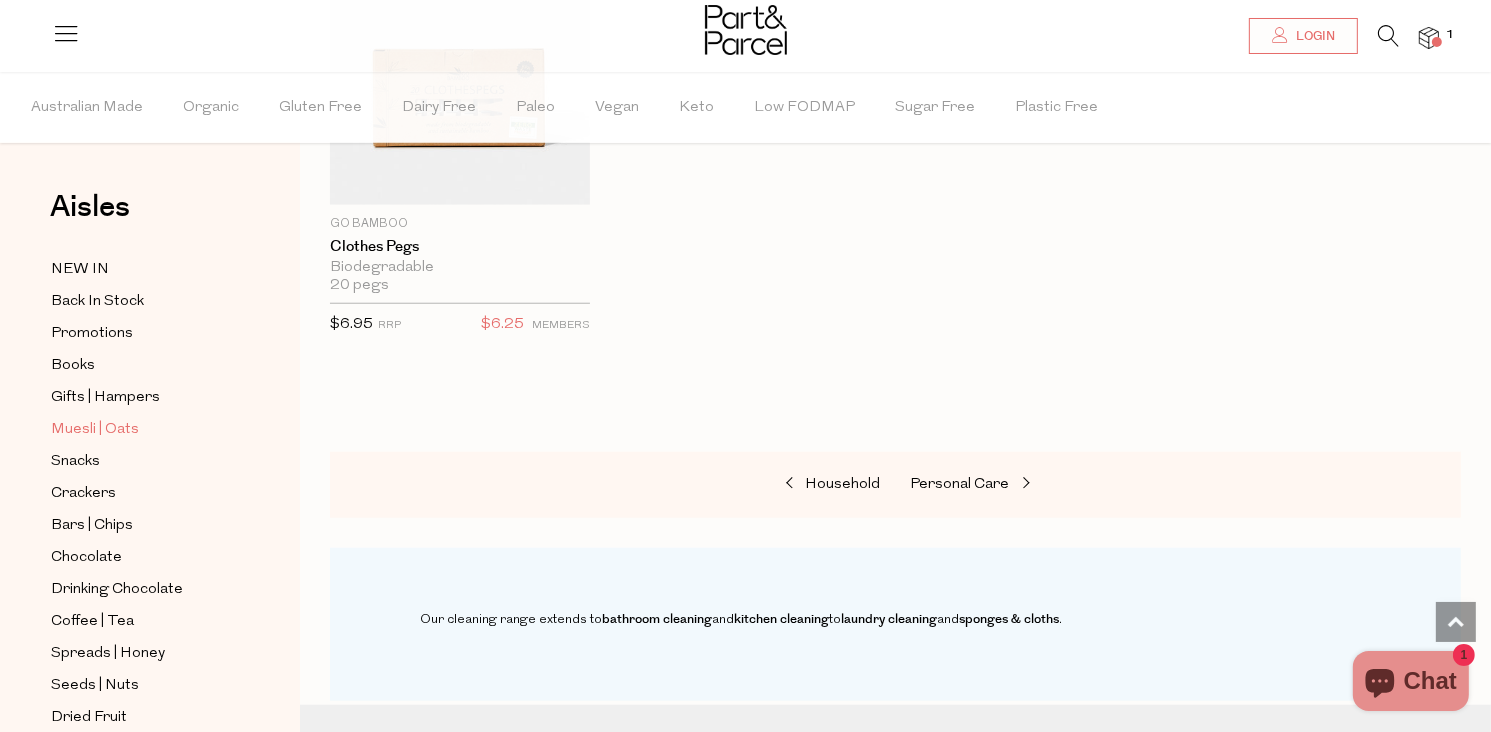 click on "Muesli | Oats" at bounding box center [95, 430] 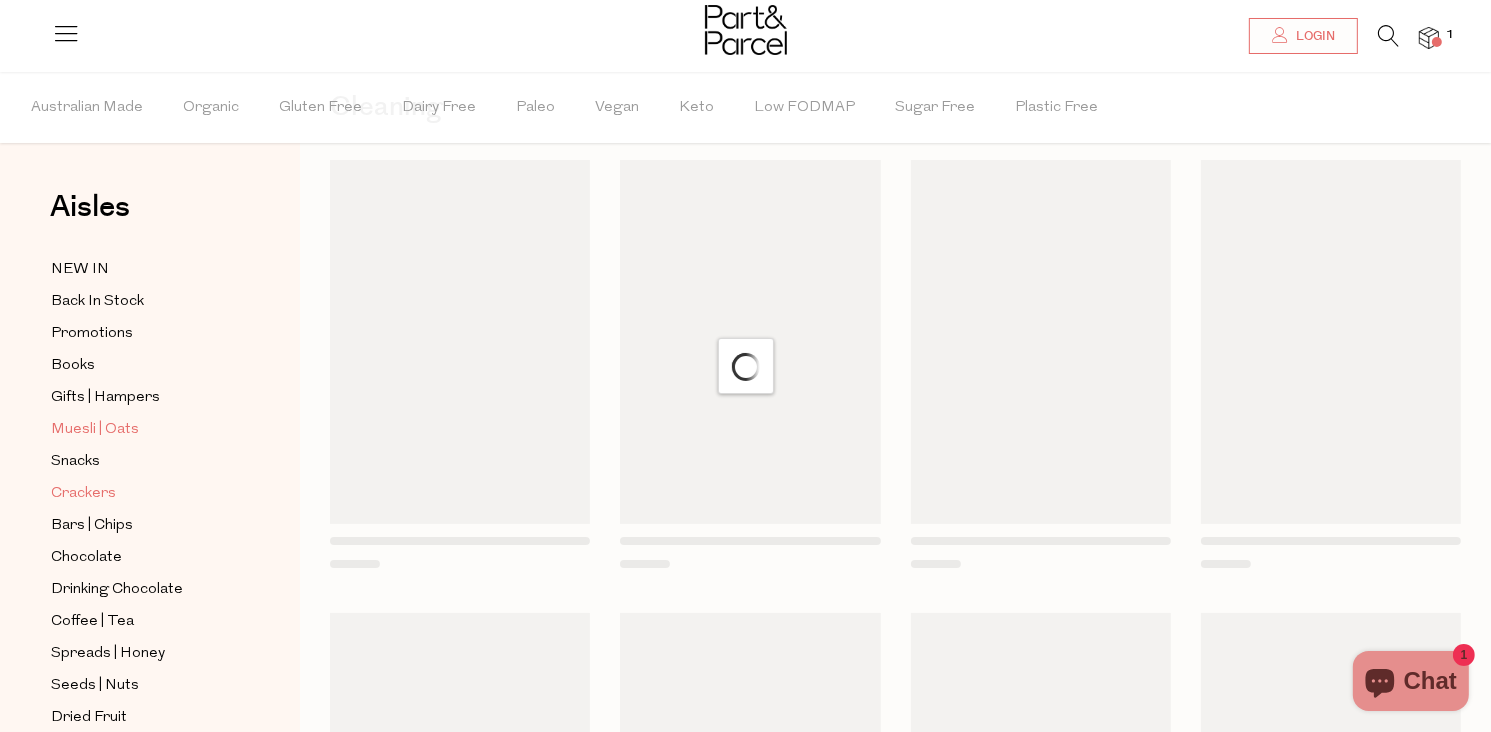 scroll, scrollTop: 0, scrollLeft: 0, axis: both 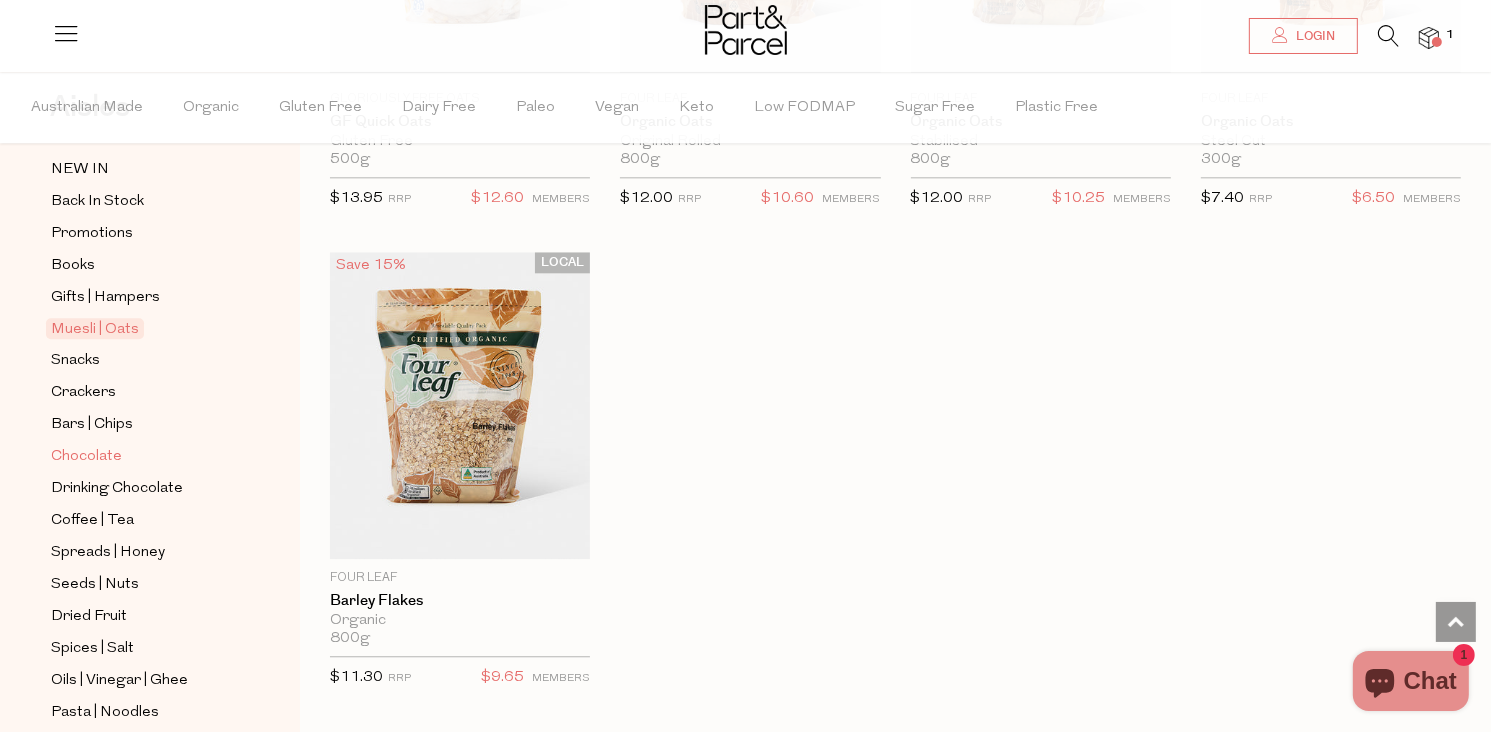 click on "Chocolate" at bounding box center (86, 457) 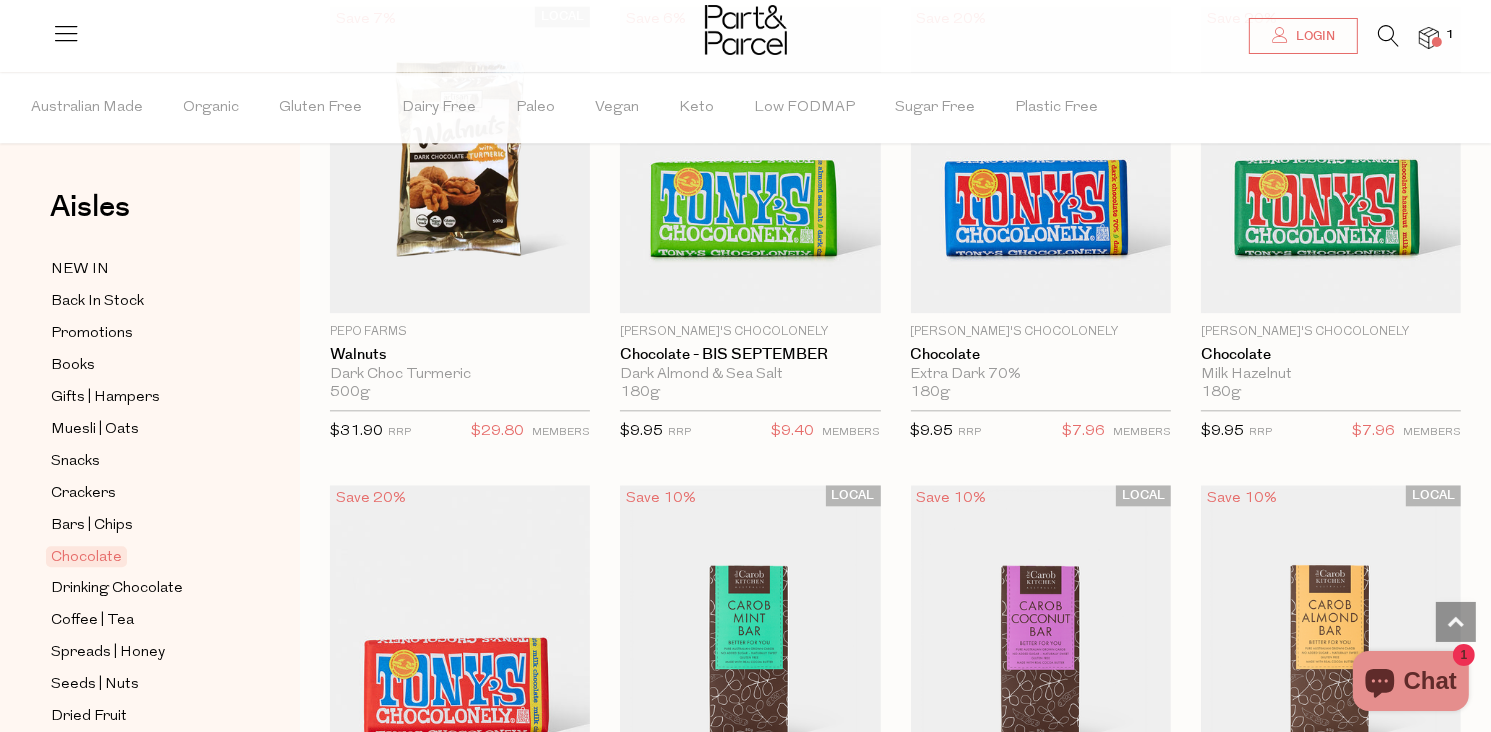 scroll, scrollTop: 4900, scrollLeft: 0, axis: vertical 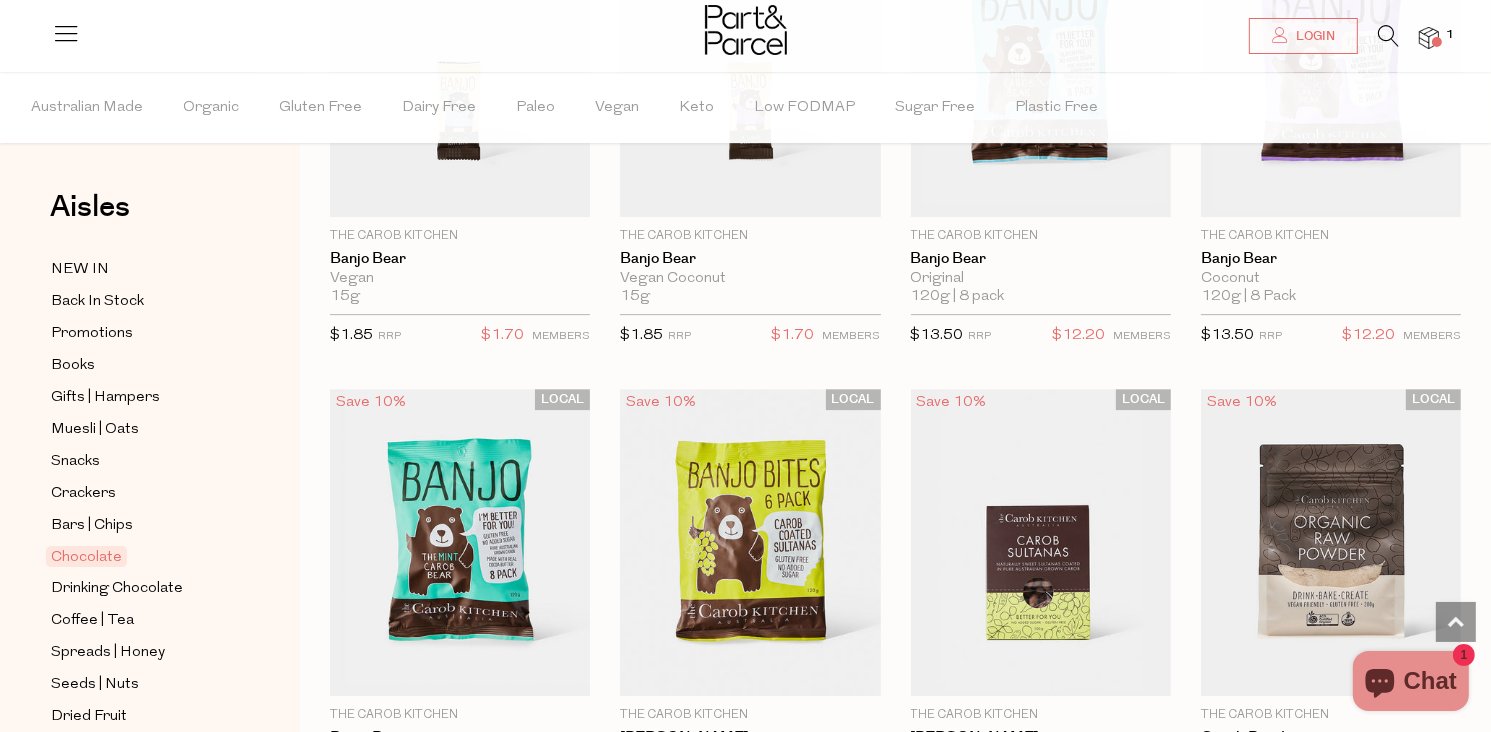 click at bounding box center (1388, 36) 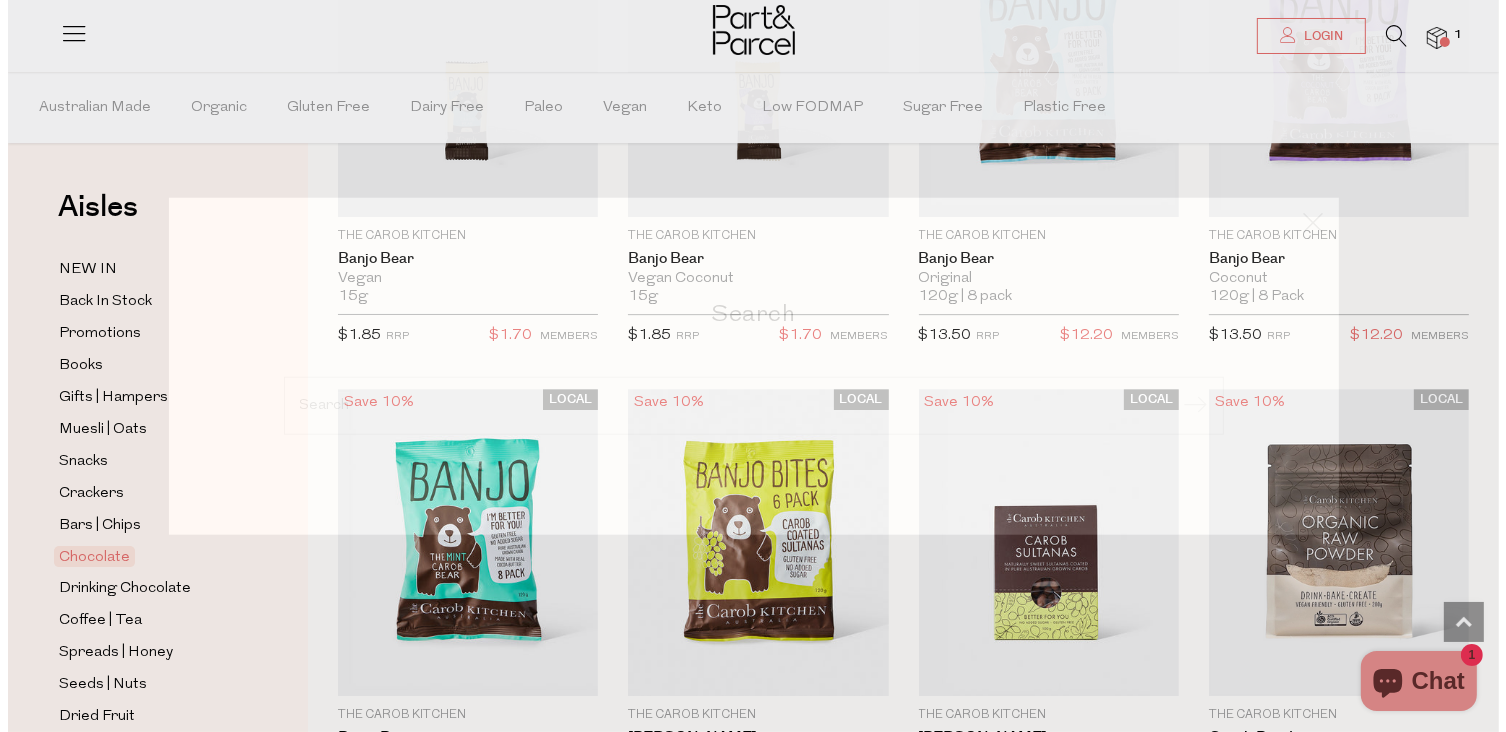 scroll, scrollTop: 6153, scrollLeft: 0, axis: vertical 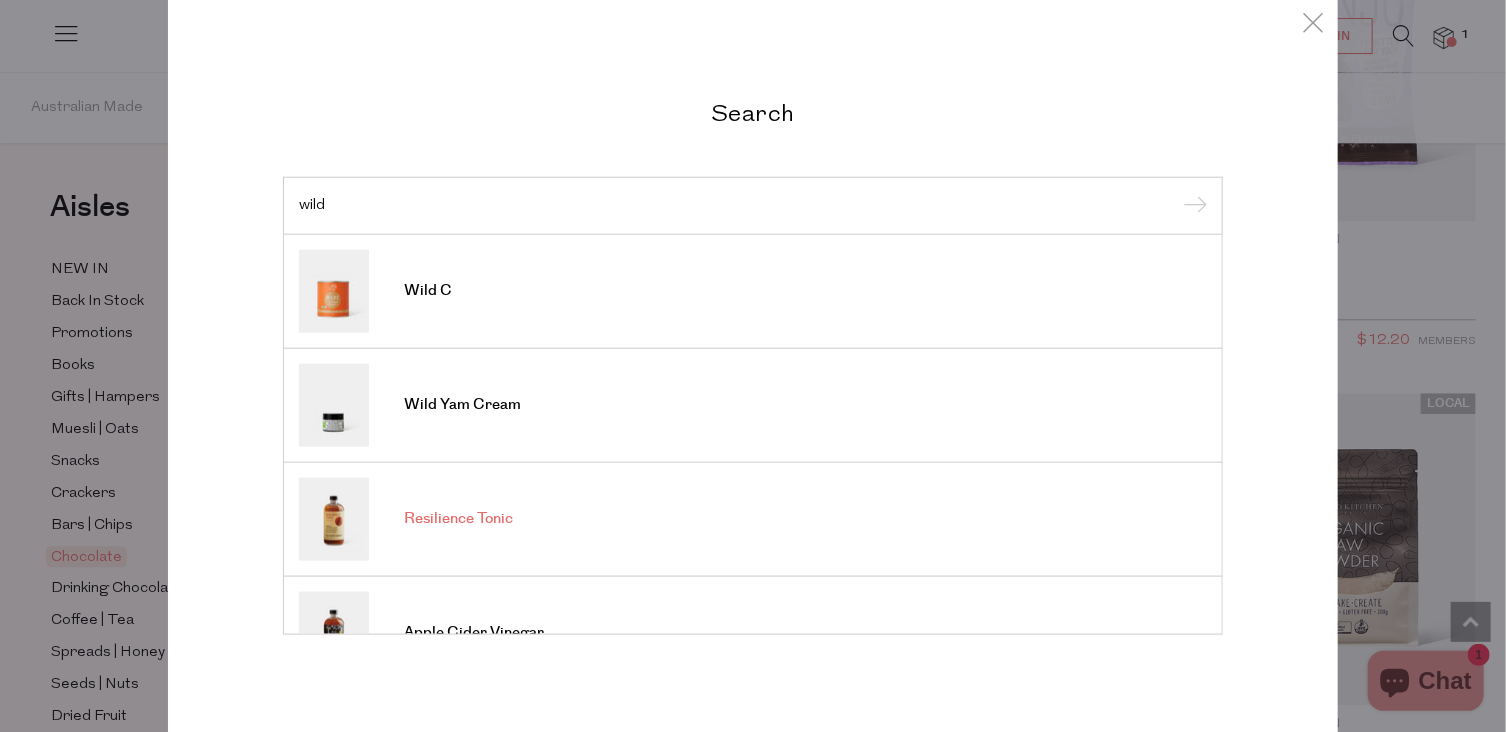 type on "wild" 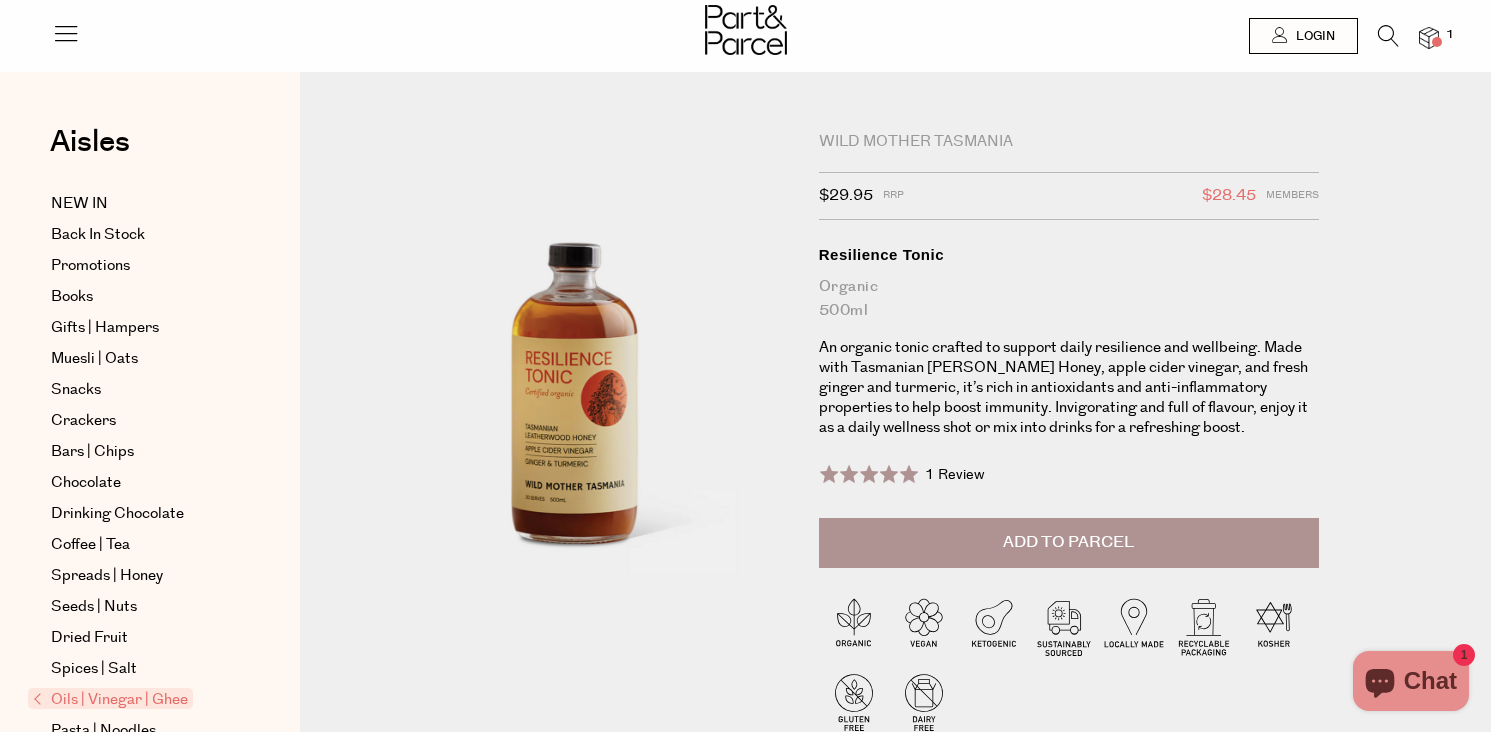 scroll, scrollTop: 0, scrollLeft: 0, axis: both 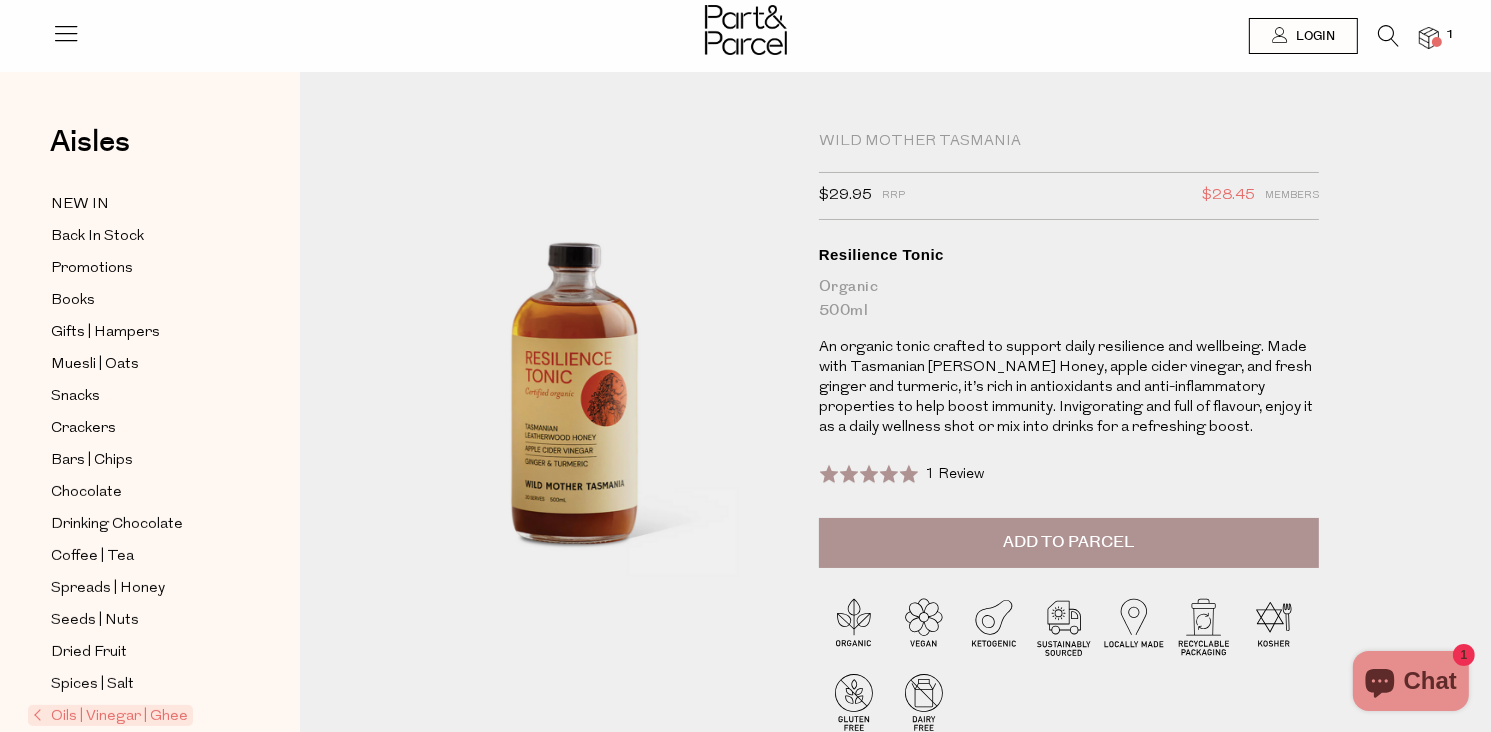 click on "Add to Parcel" at bounding box center [1069, 543] 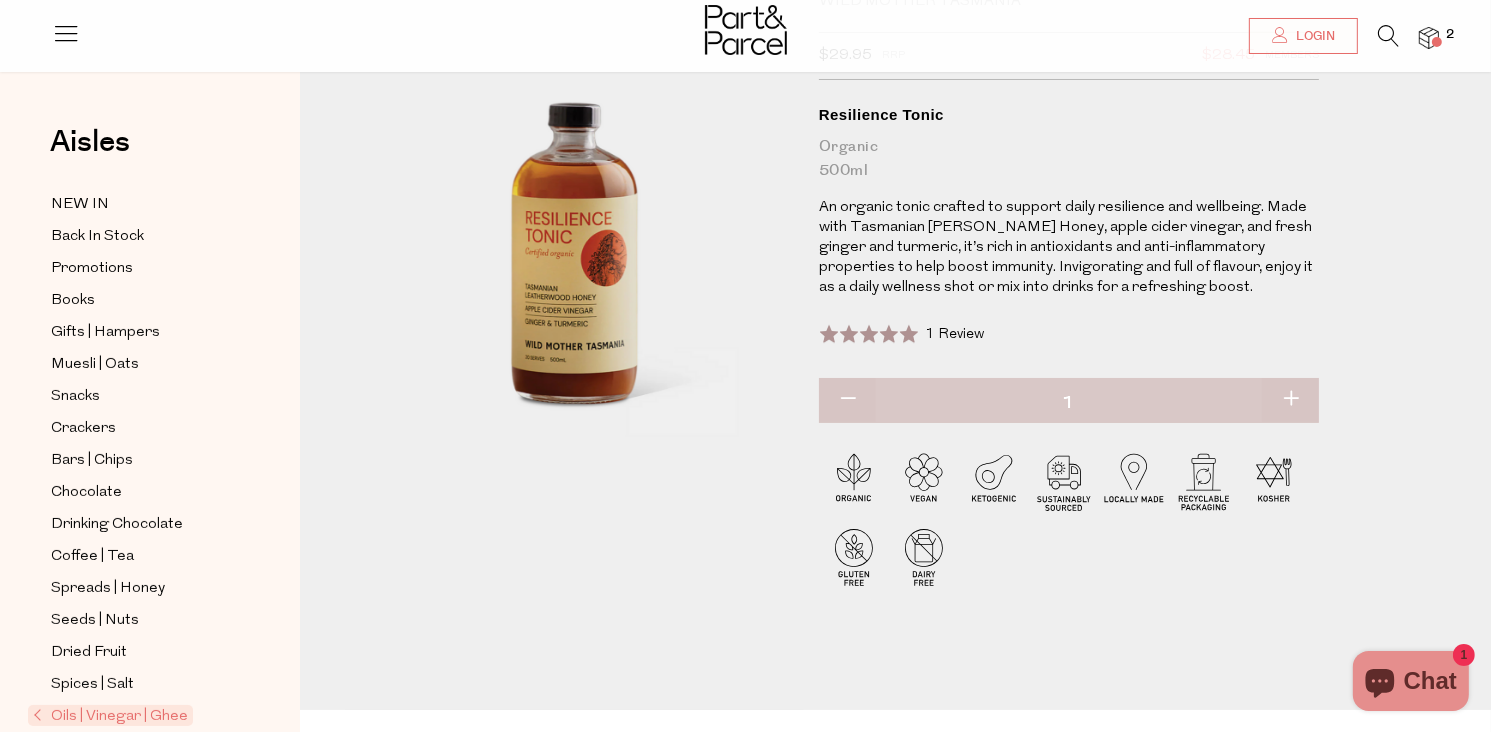 scroll, scrollTop: 0, scrollLeft: 0, axis: both 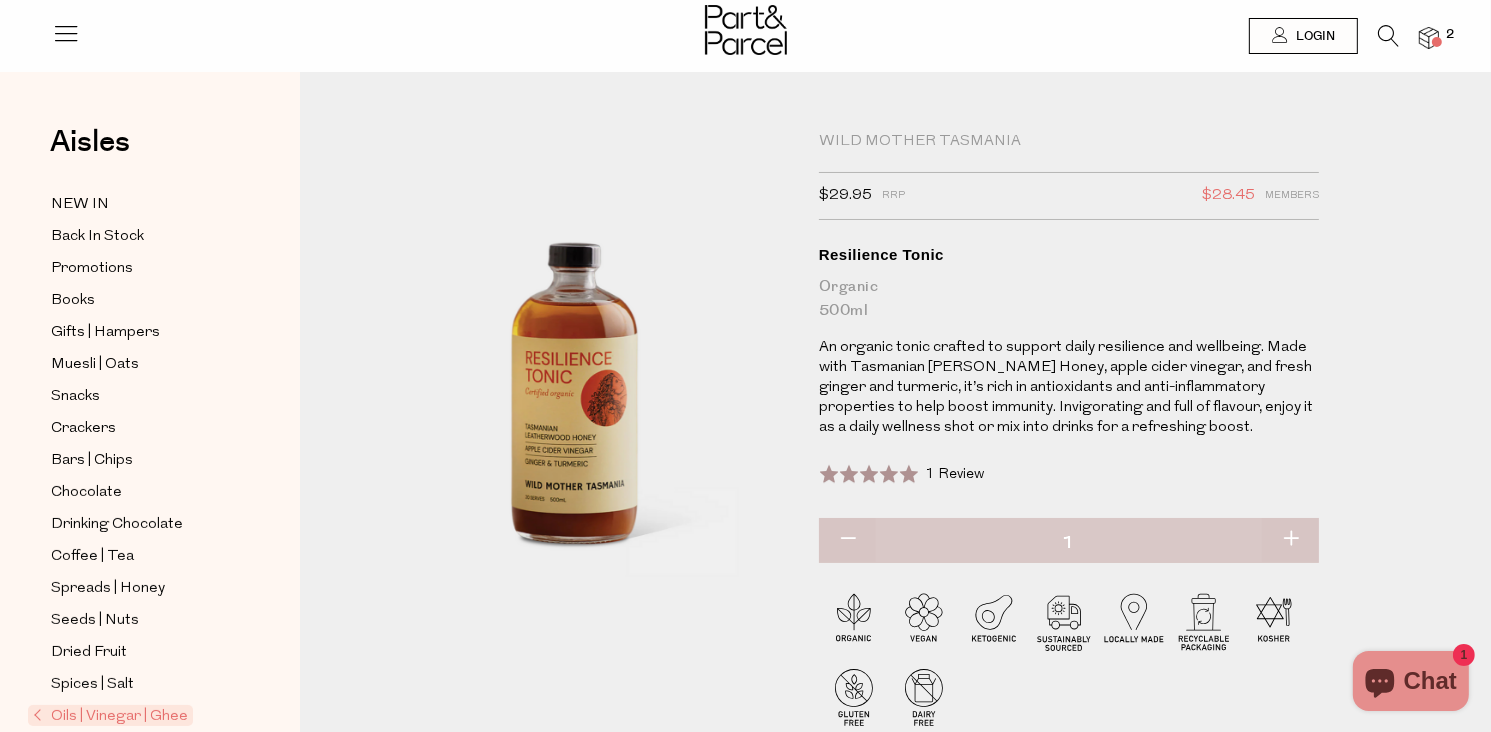 click on "Oils | Vinegar | Ghee" at bounding box center (110, 715) 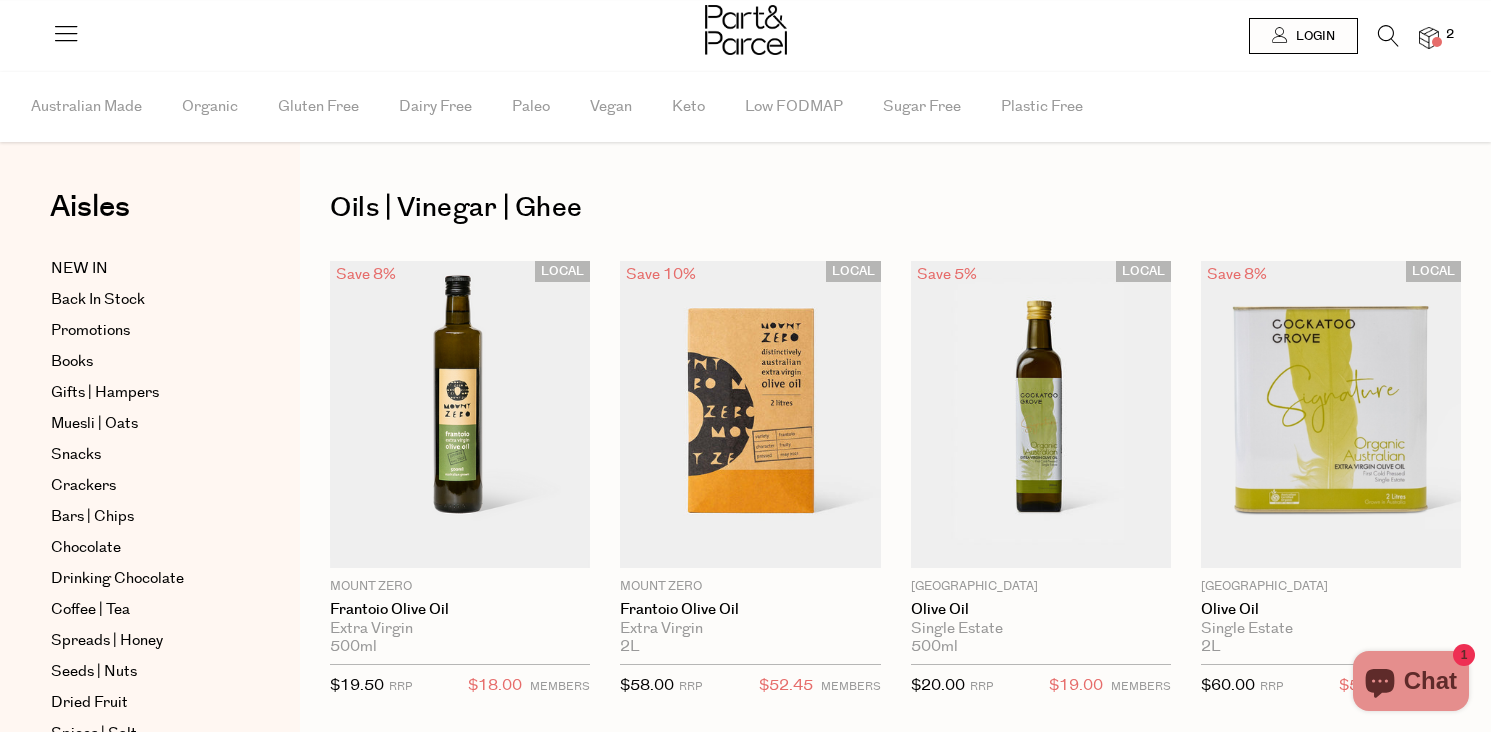 scroll, scrollTop: 0, scrollLeft: 0, axis: both 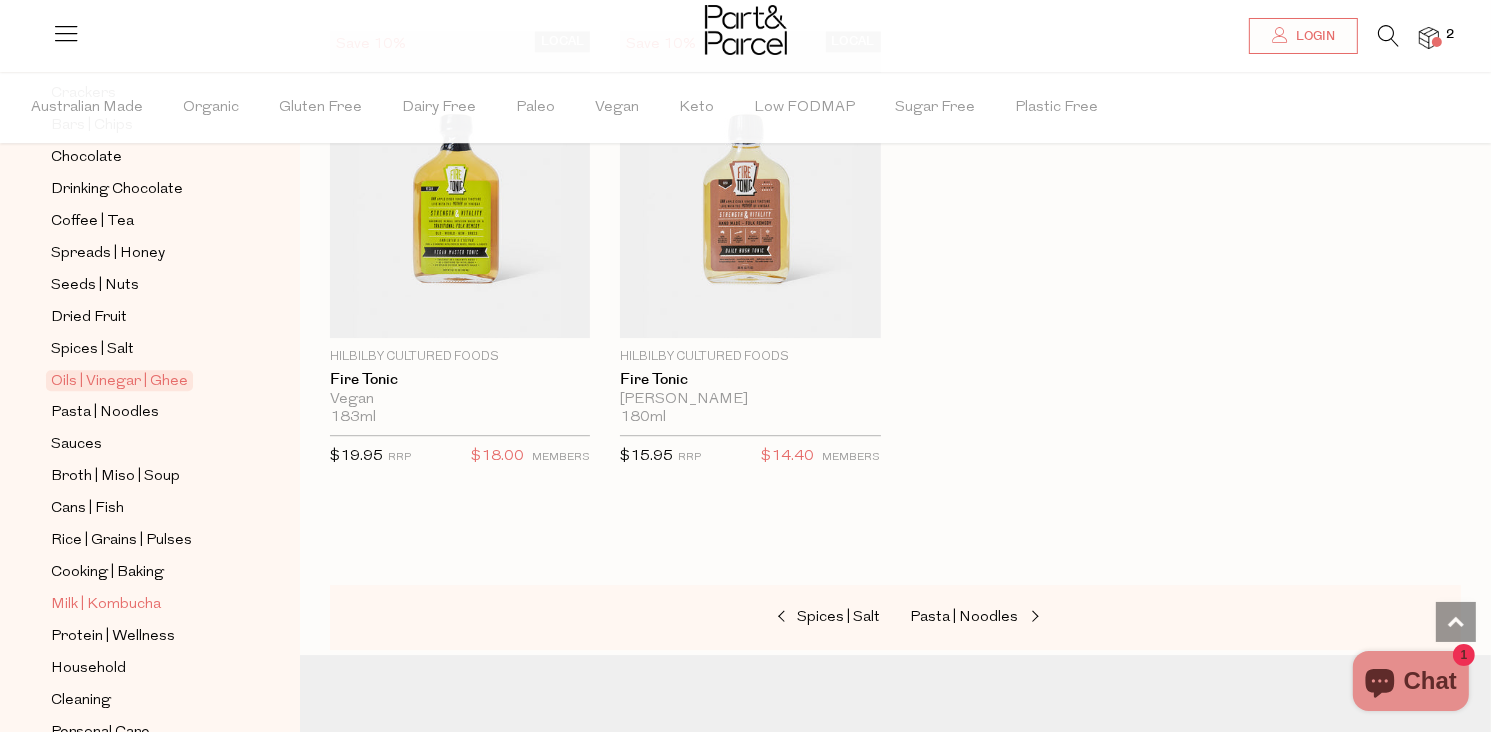 click on "Milk | Kombucha" at bounding box center [106, 605] 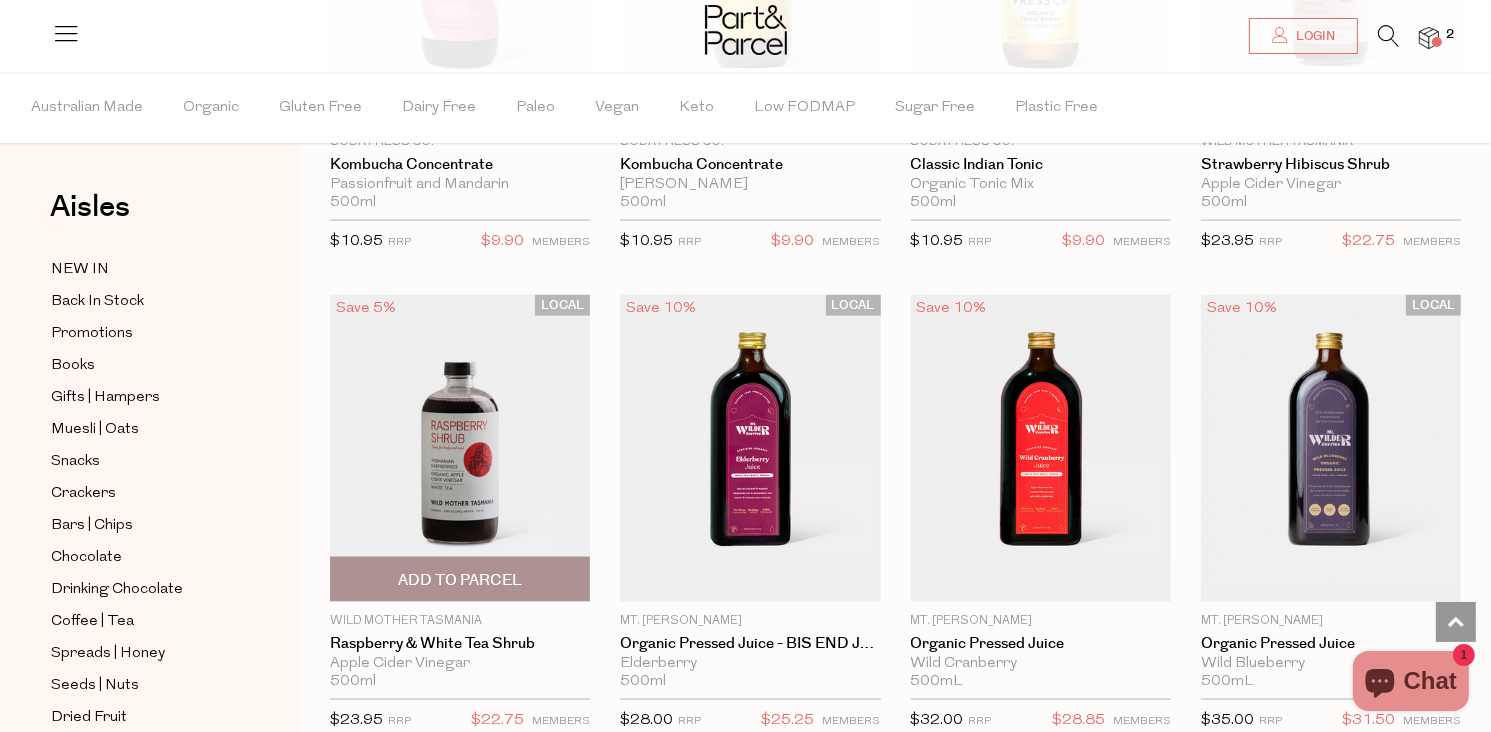 scroll, scrollTop: 2900, scrollLeft: 0, axis: vertical 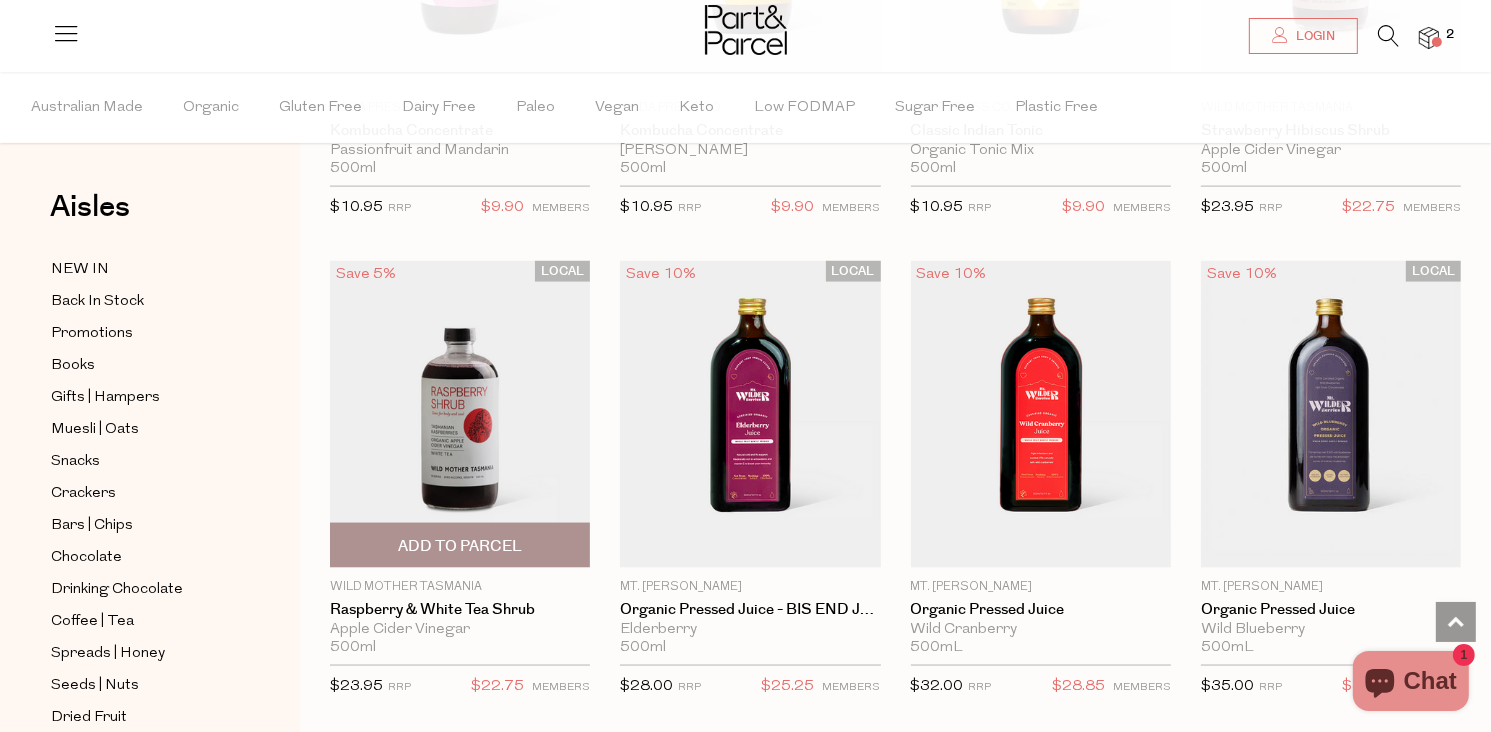 click at bounding box center [460, 414] 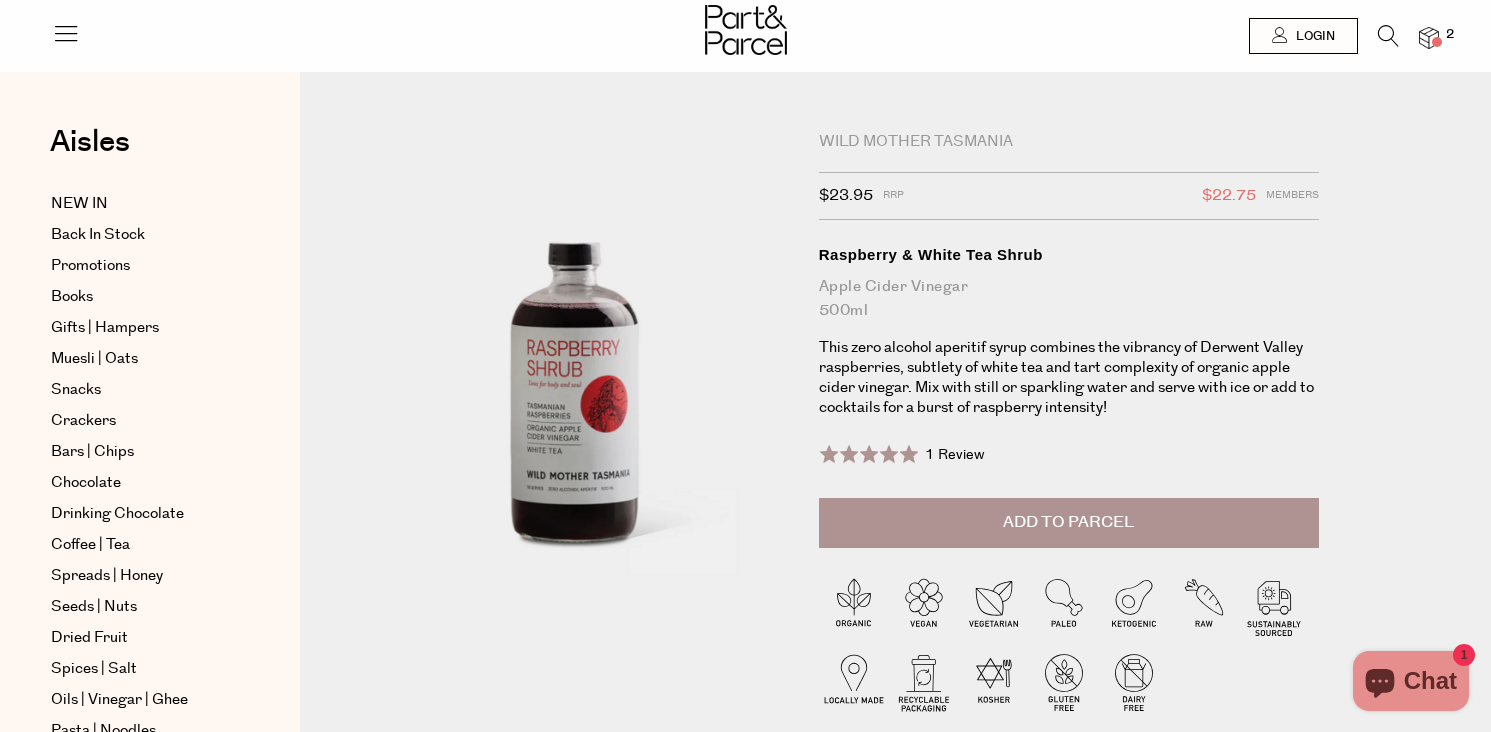 scroll, scrollTop: 0, scrollLeft: 0, axis: both 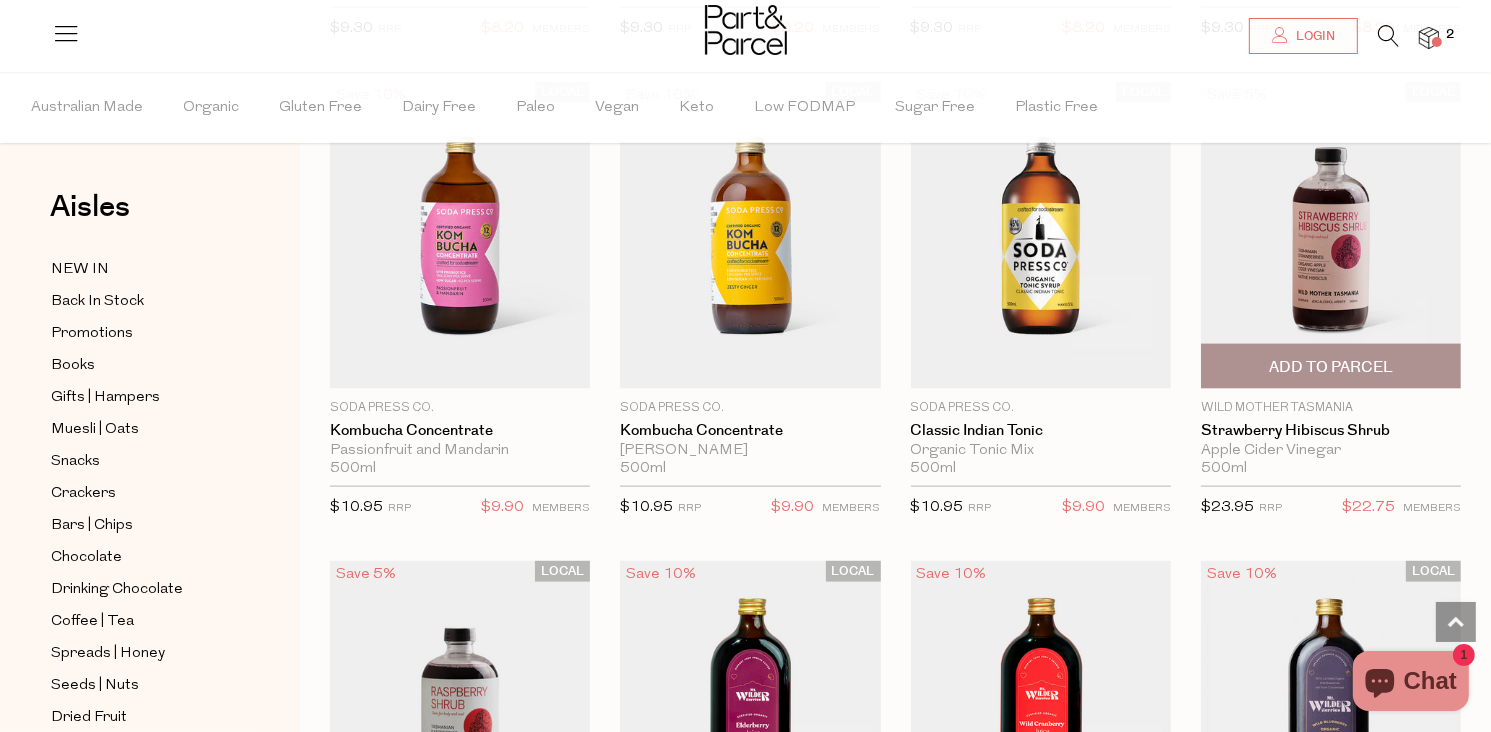 click at bounding box center (1331, 235) 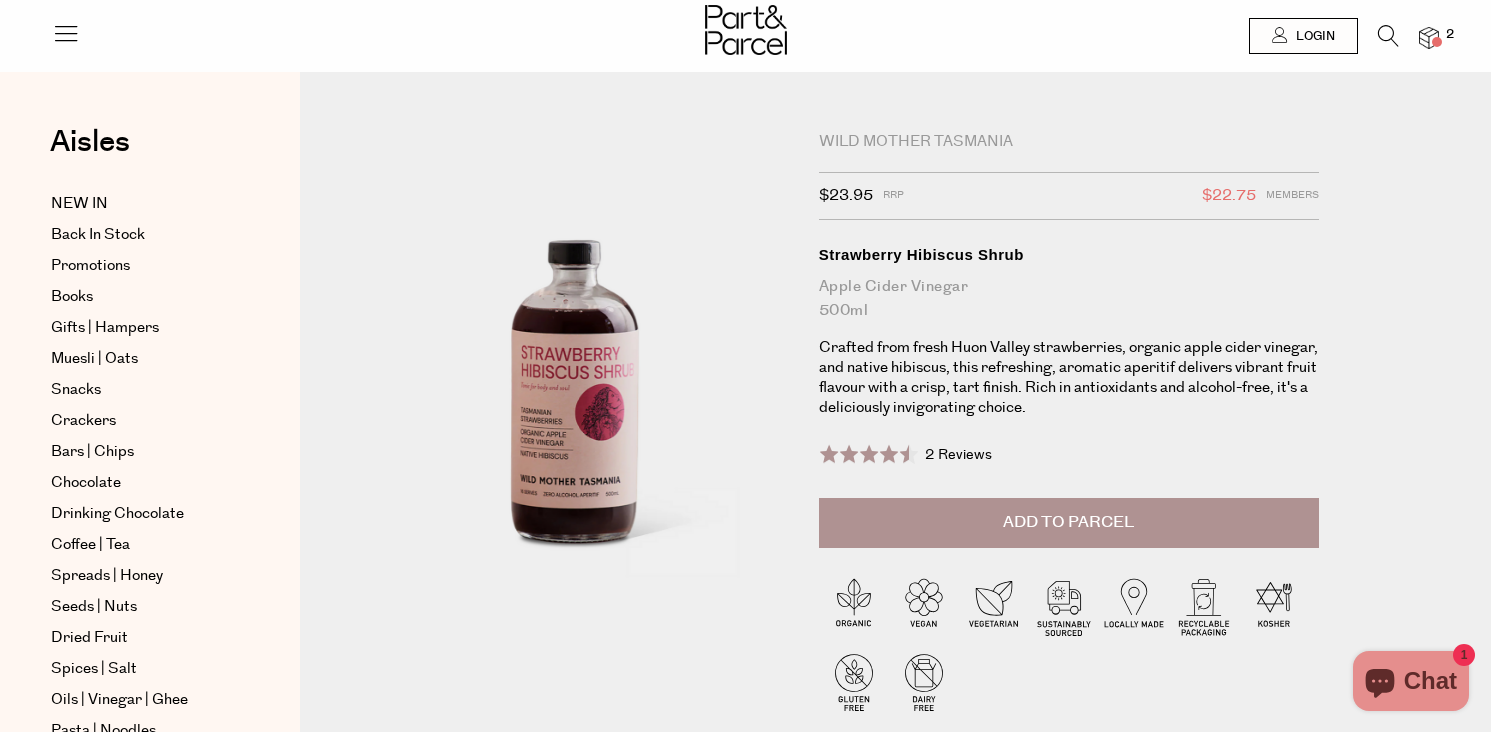 scroll, scrollTop: 0, scrollLeft: 0, axis: both 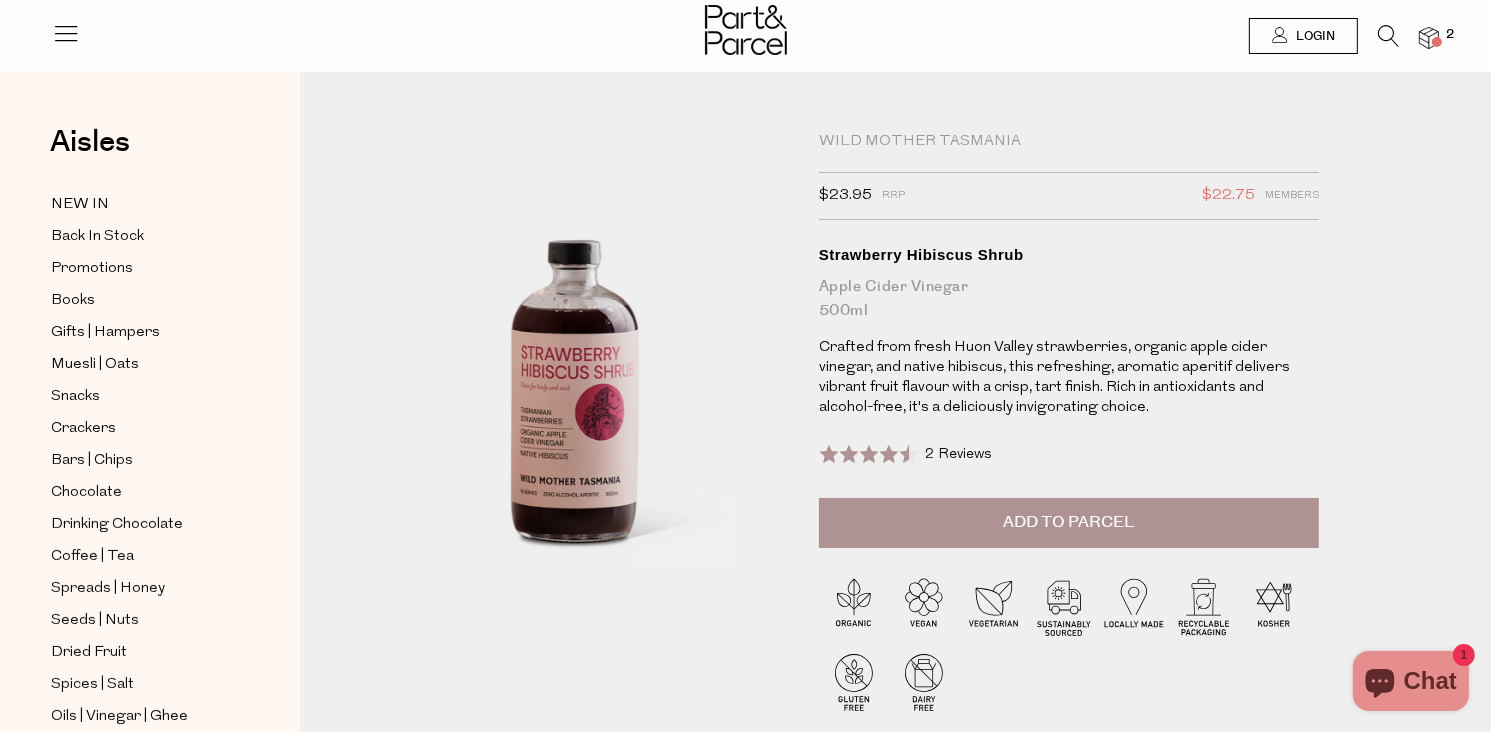 click on "Add to Parcel" at bounding box center (1068, 522) 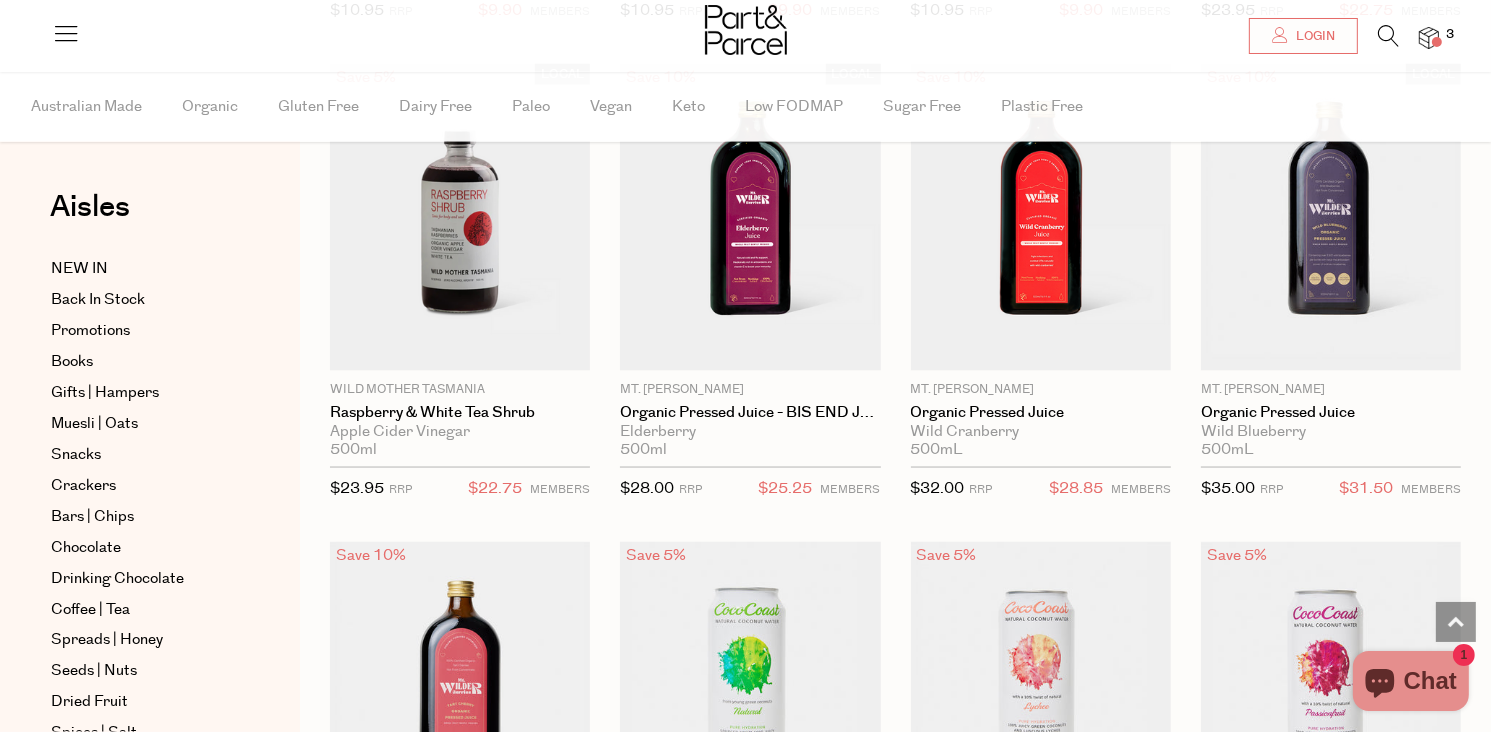 scroll, scrollTop: 3100, scrollLeft: 0, axis: vertical 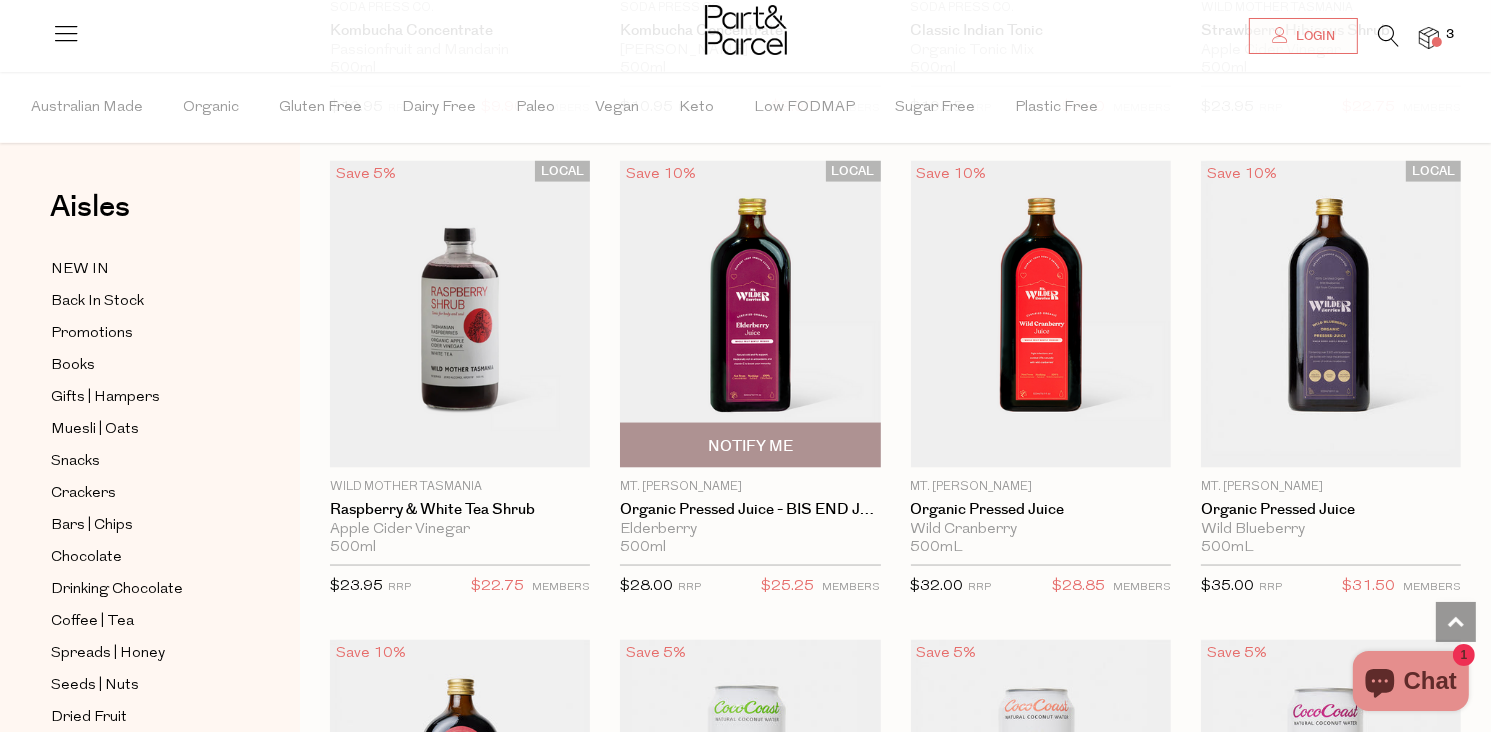 click at bounding box center [750, 314] 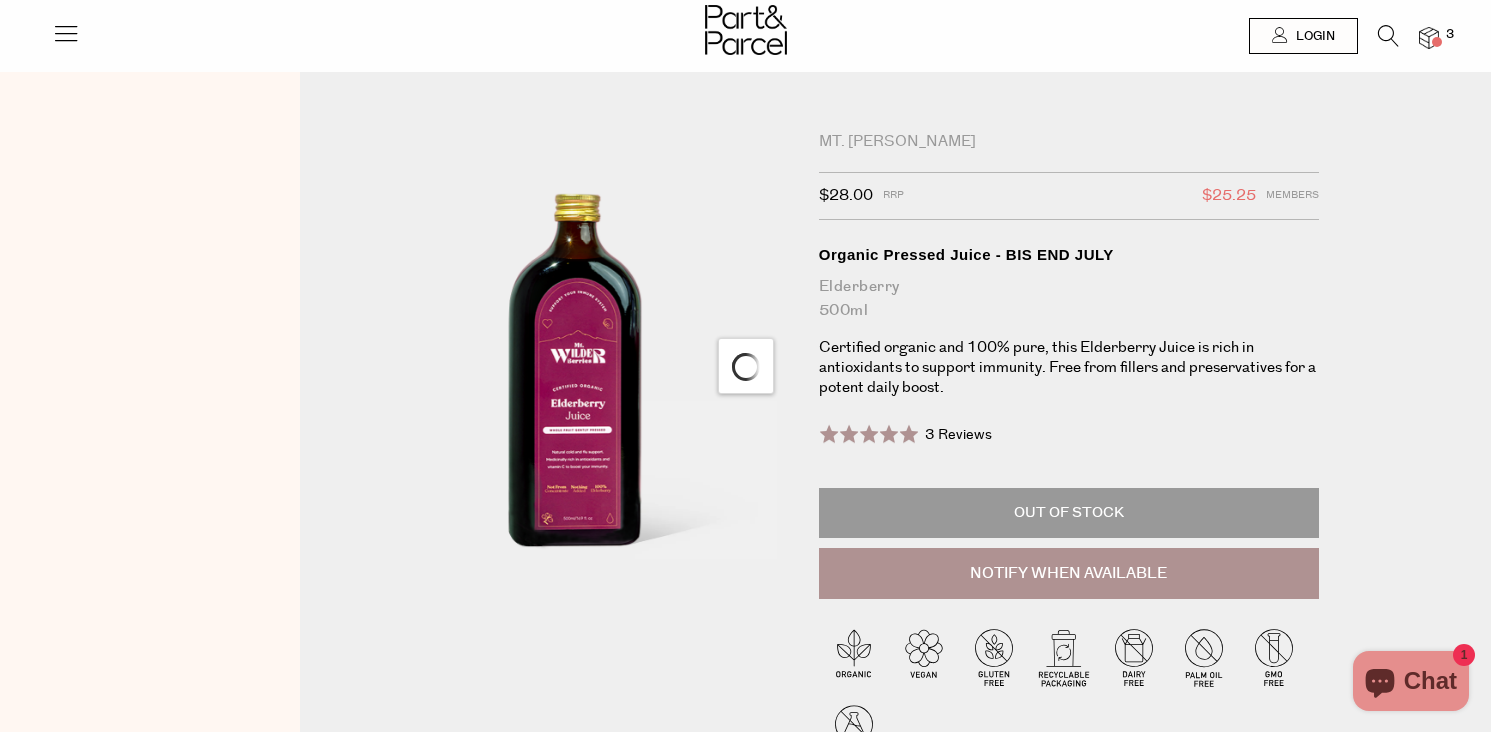scroll, scrollTop: 0, scrollLeft: 0, axis: both 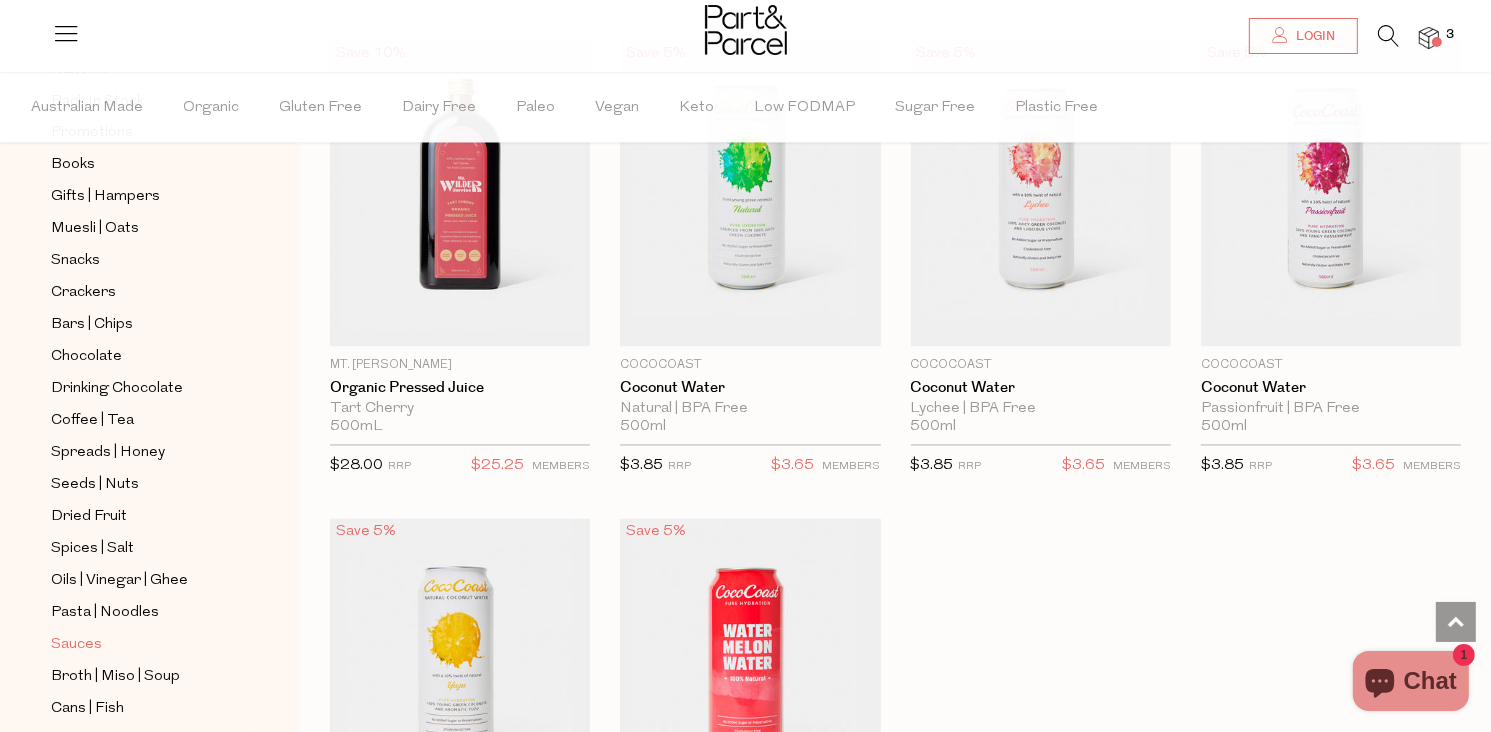 click on "Sauces" at bounding box center [76, 646] 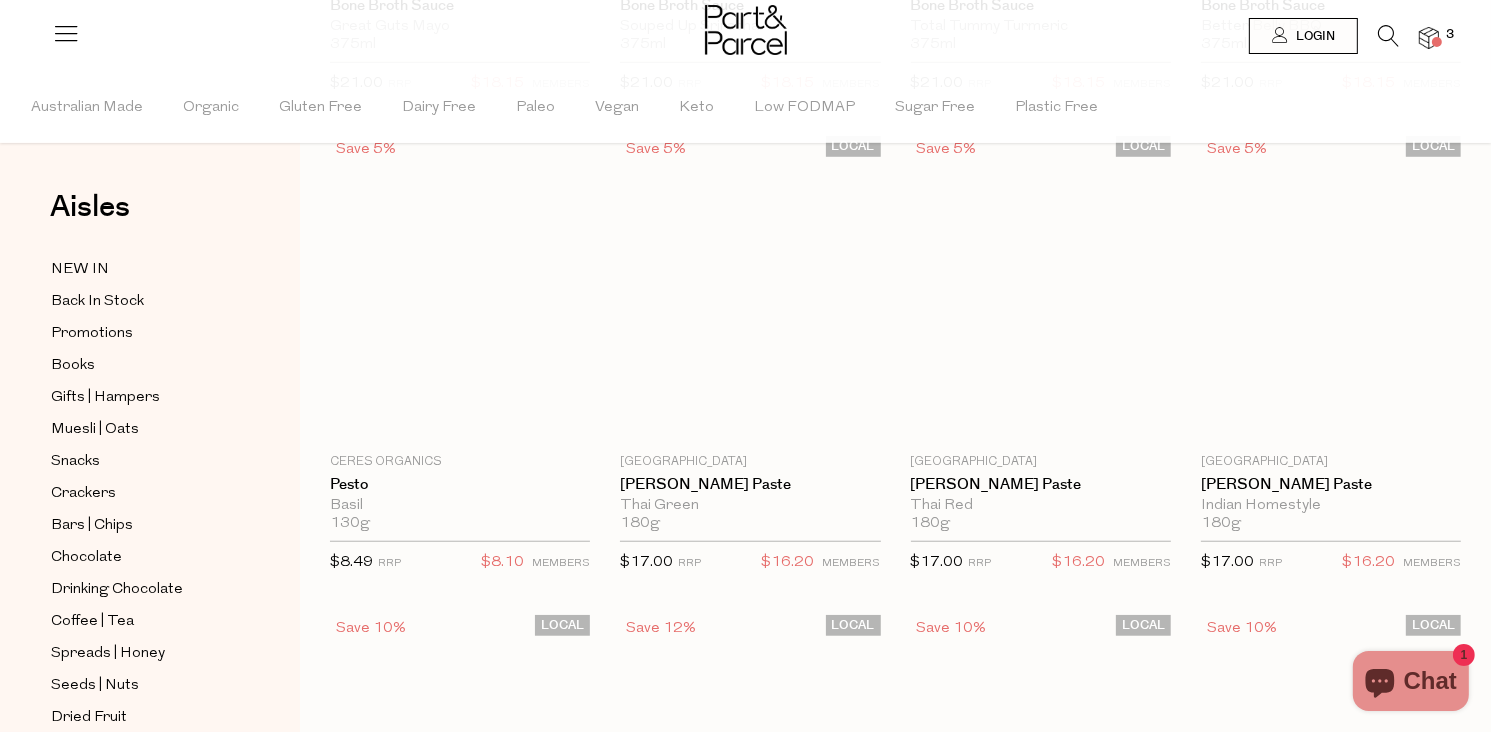 scroll, scrollTop: 0, scrollLeft: 0, axis: both 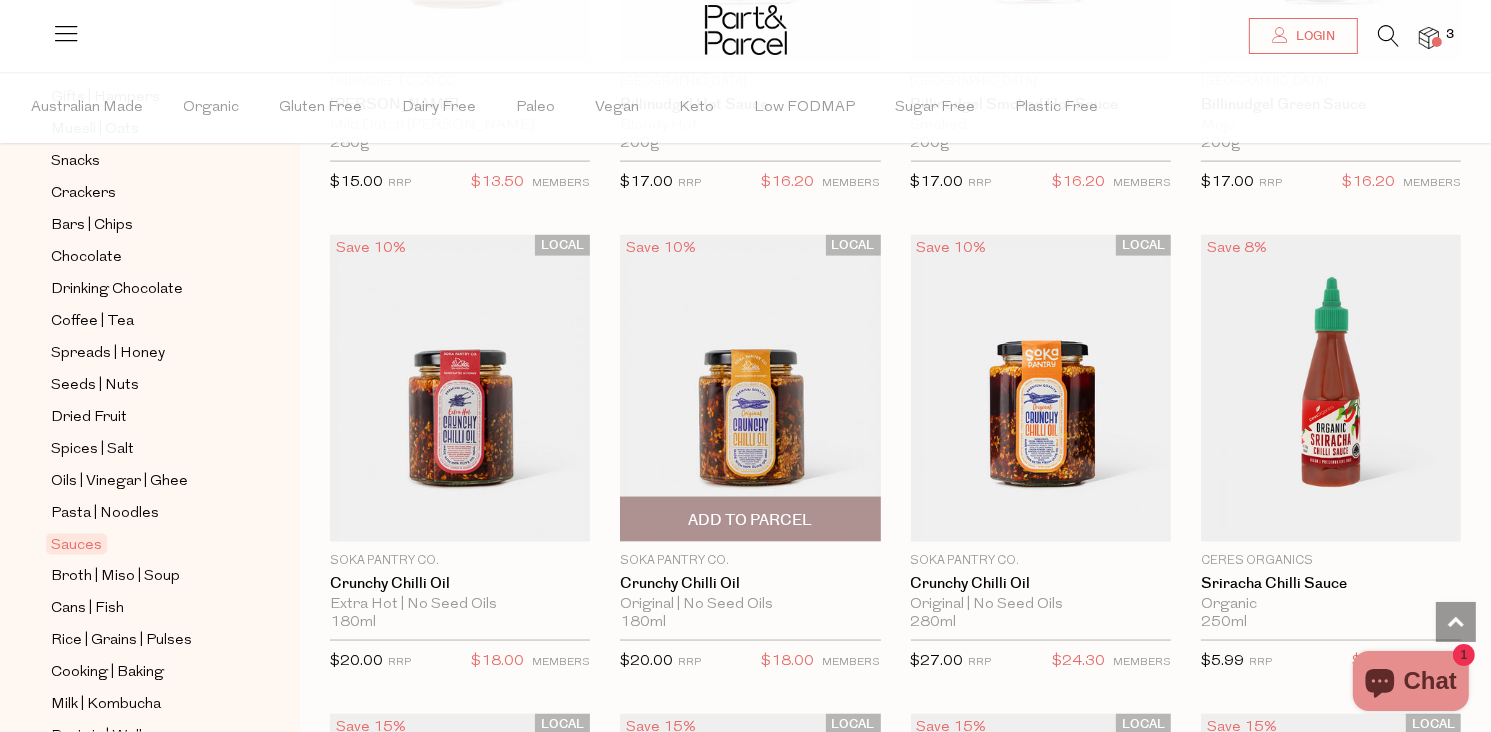 click at bounding box center [750, 388] 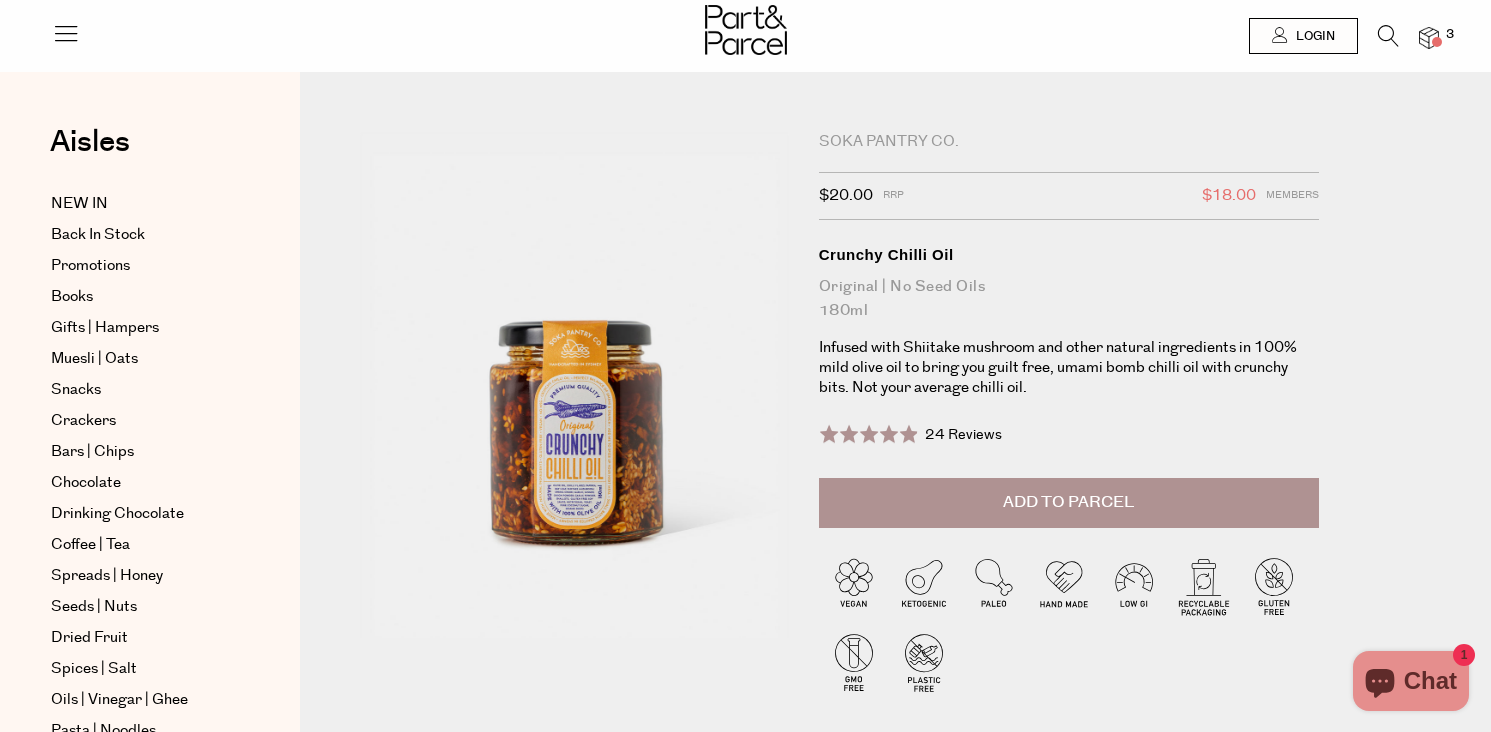 scroll, scrollTop: 0, scrollLeft: 0, axis: both 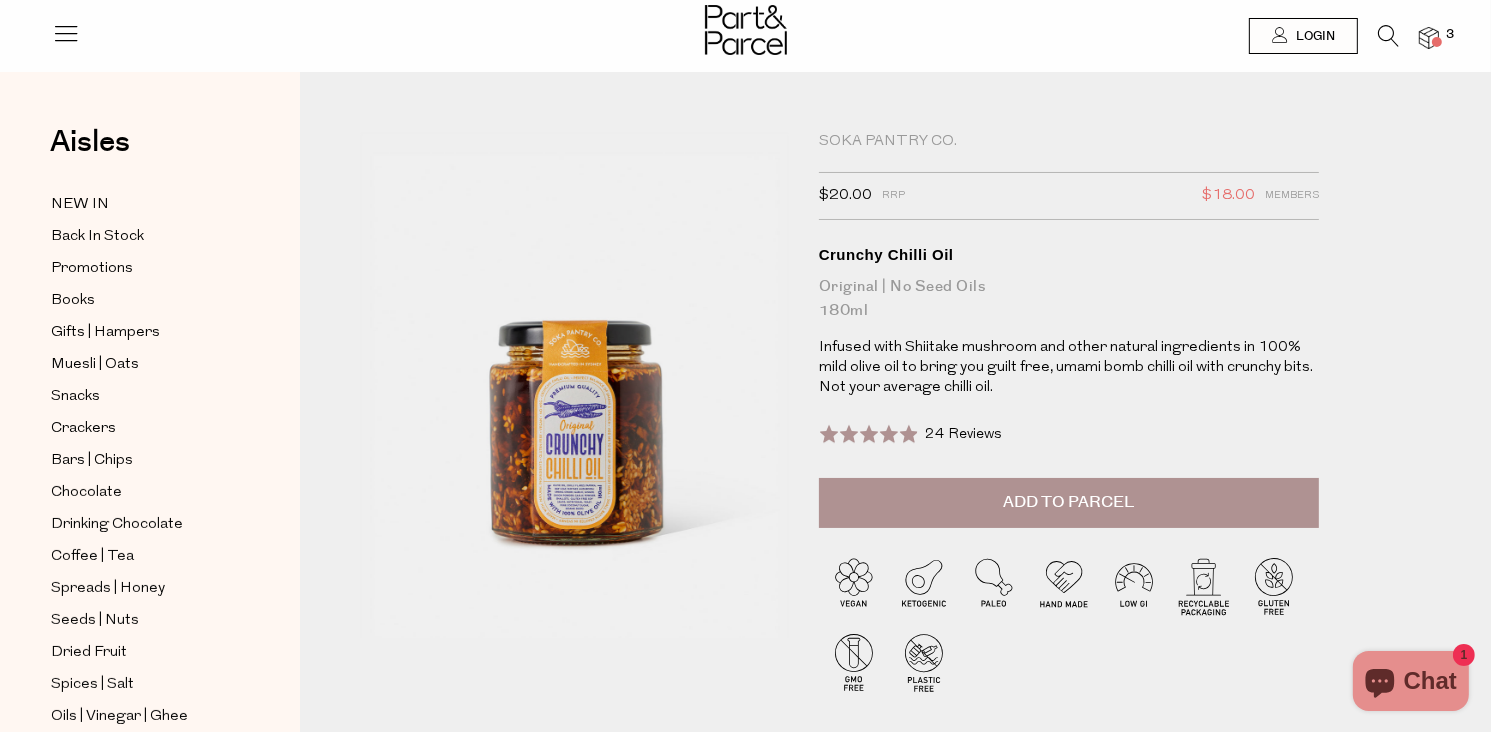 click on "Add to Parcel" at bounding box center (1069, 503) 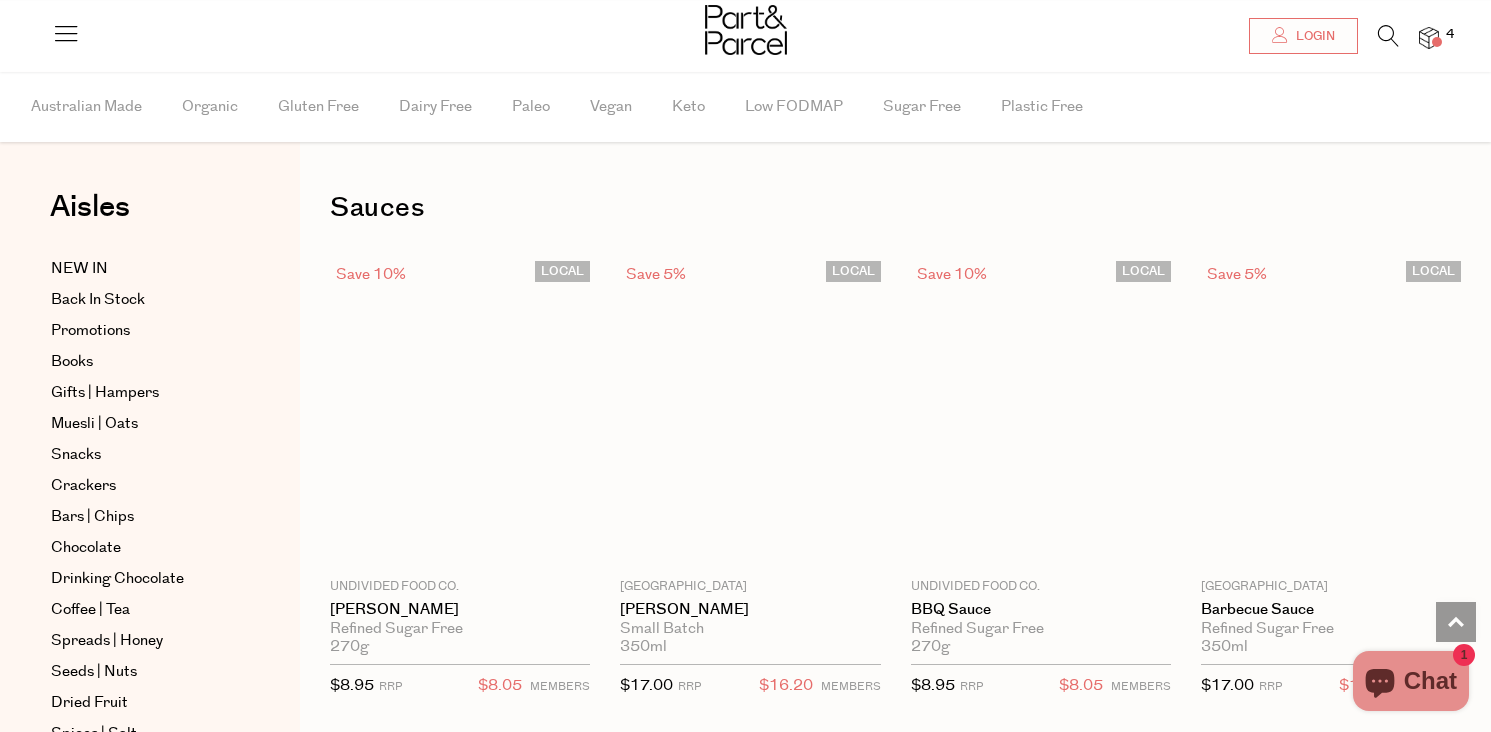 scroll, scrollTop: 2900, scrollLeft: 0, axis: vertical 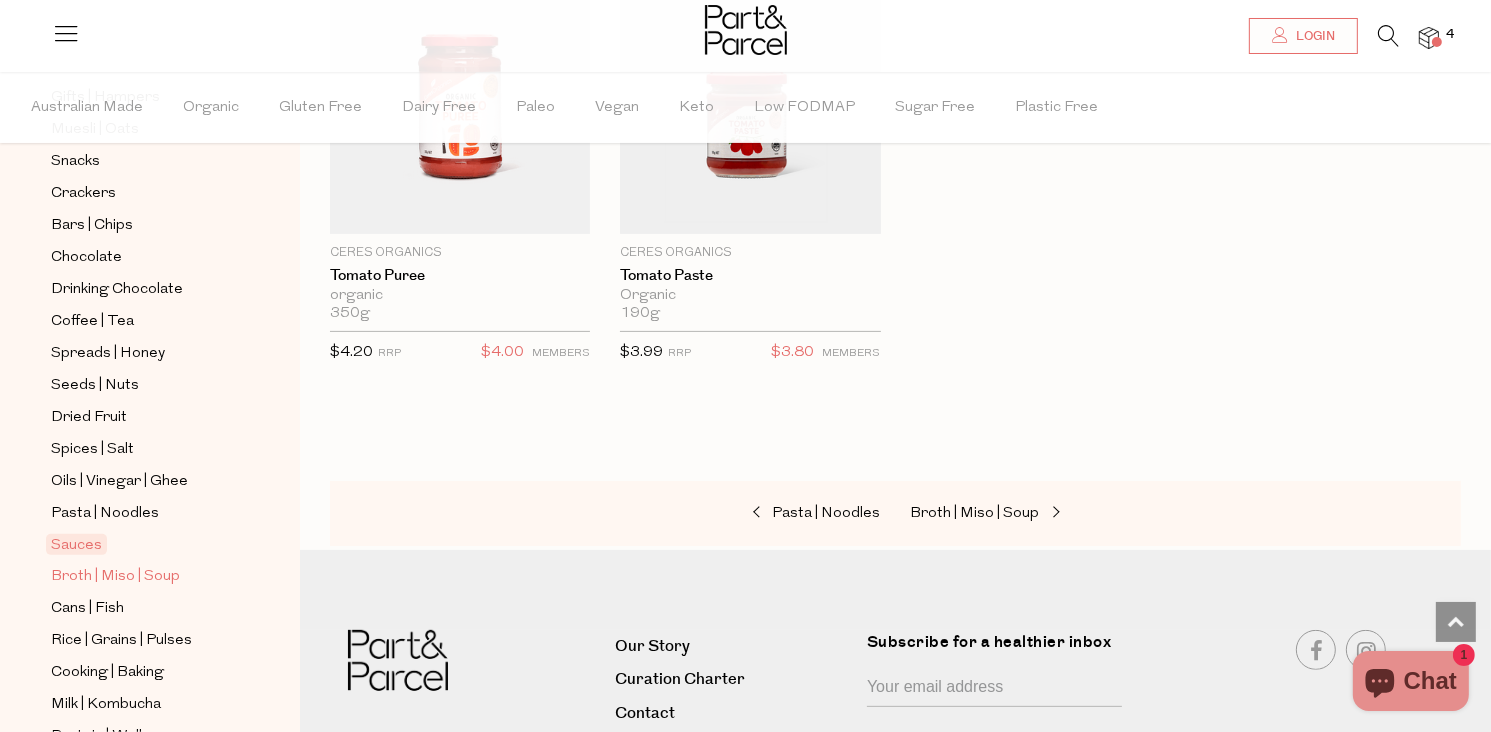 click on "Broth | Miso | Soup" at bounding box center (115, 577) 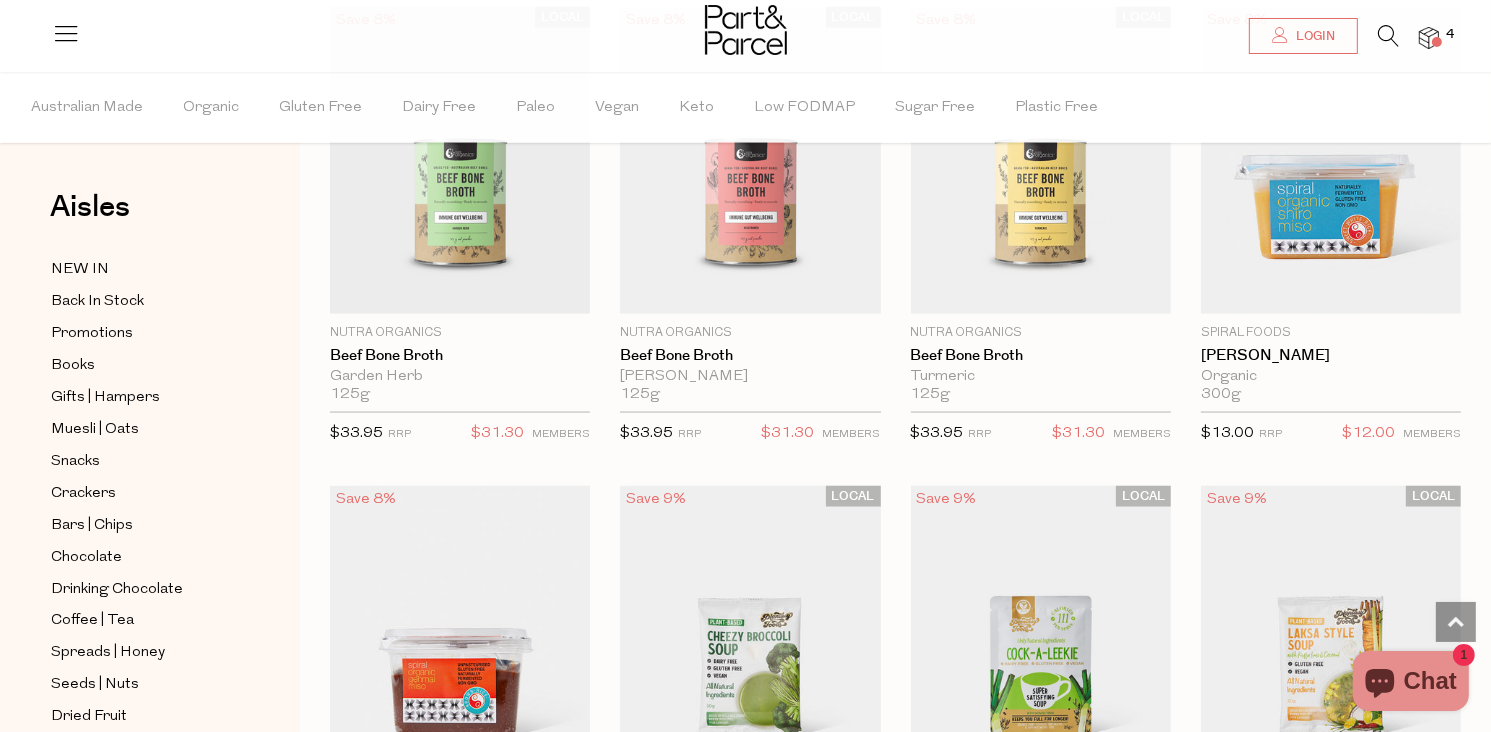 scroll, scrollTop: 2942, scrollLeft: 0, axis: vertical 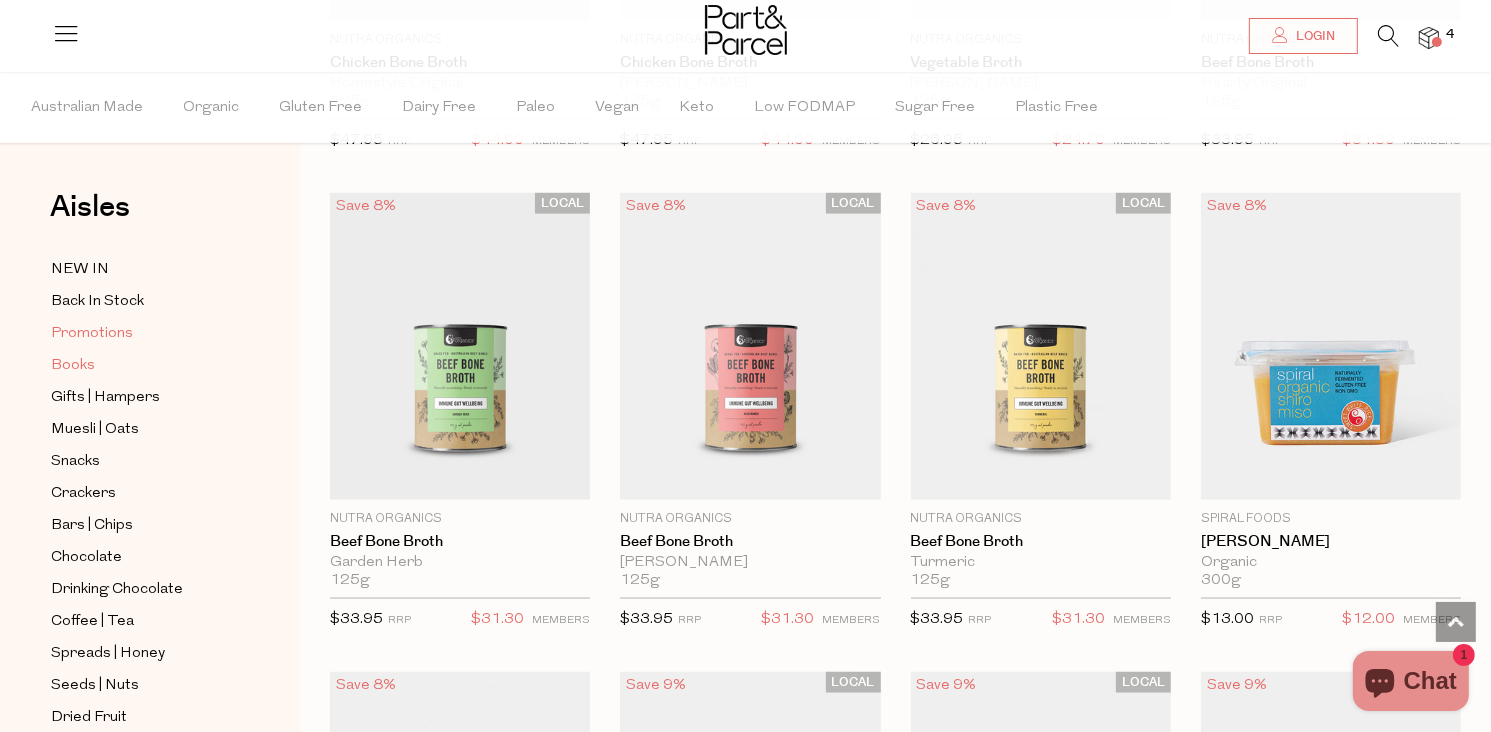 drag, startPoint x: 112, startPoint y: 331, endPoint x: 128, endPoint y: 358, distance: 31.38471 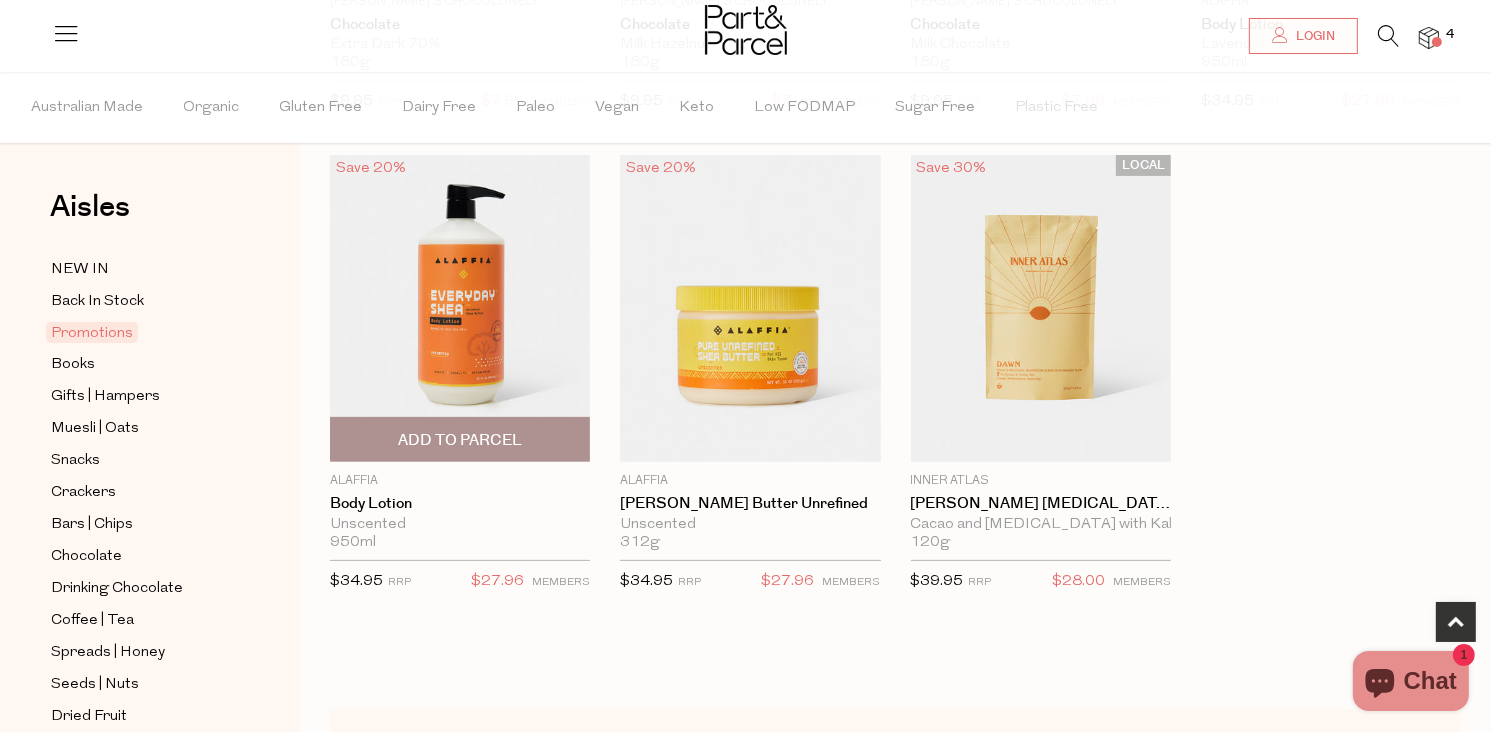 scroll, scrollTop: 900, scrollLeft: 0, axis: vertical 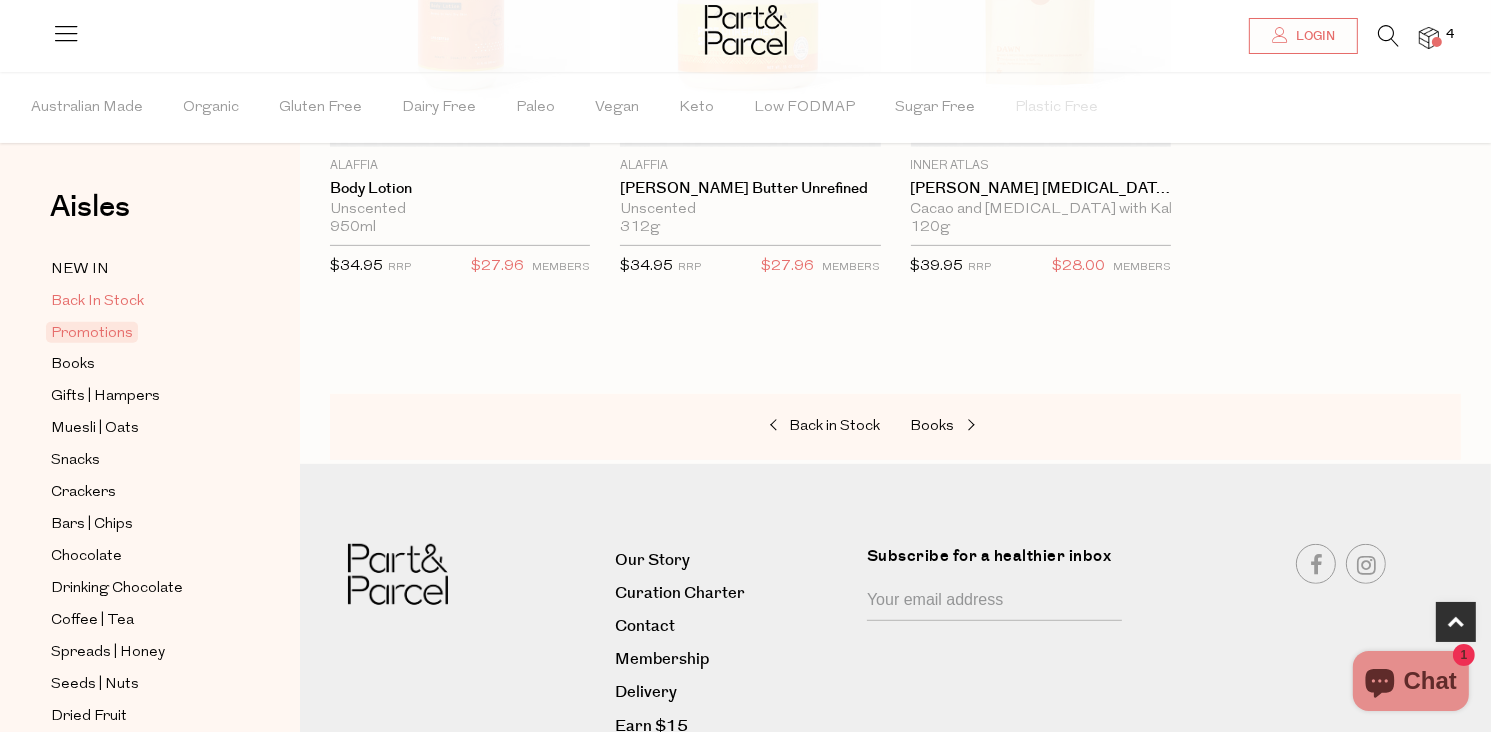 click on "Back In Stock" at bounding box center (97, 302) 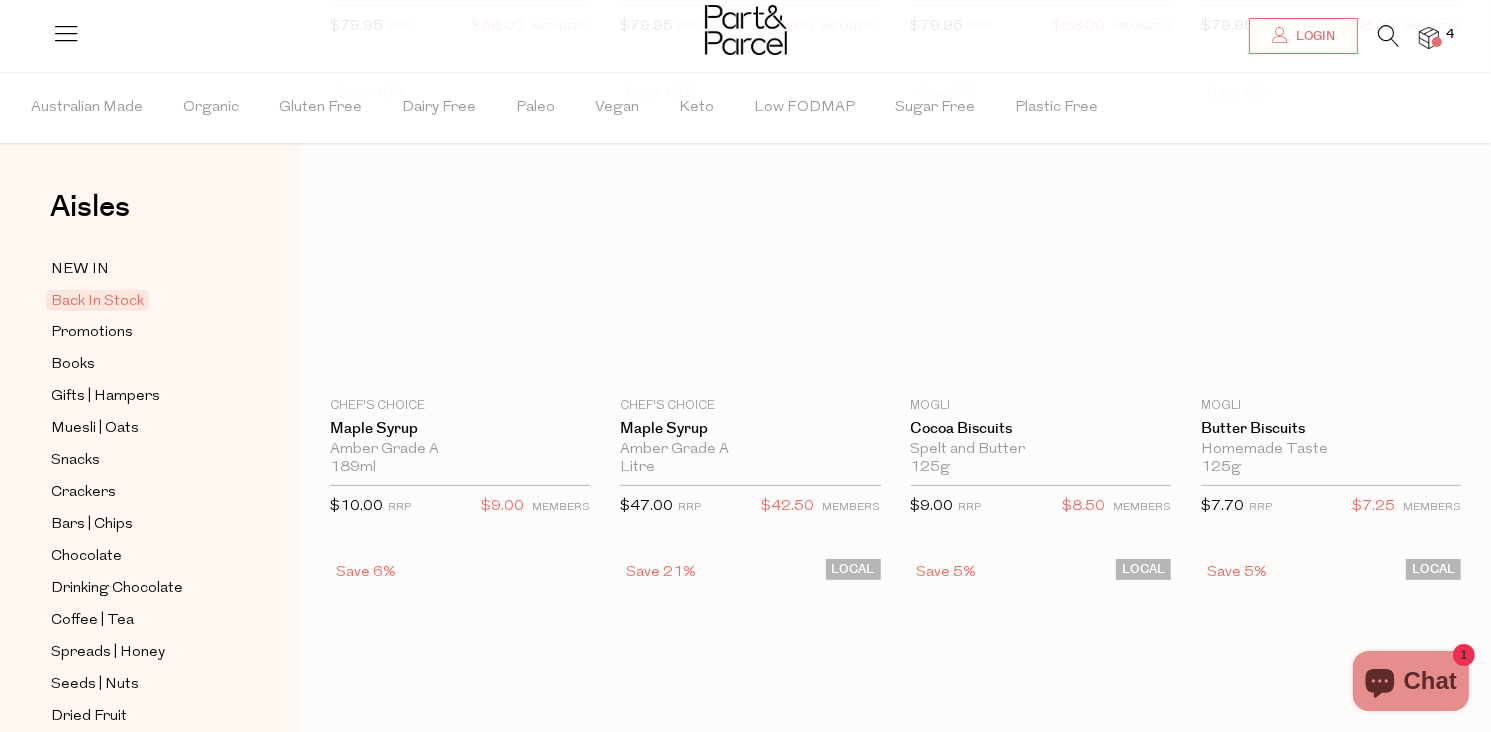 scroll, scrollTop: 0, scrollLeft: 0, axis: both 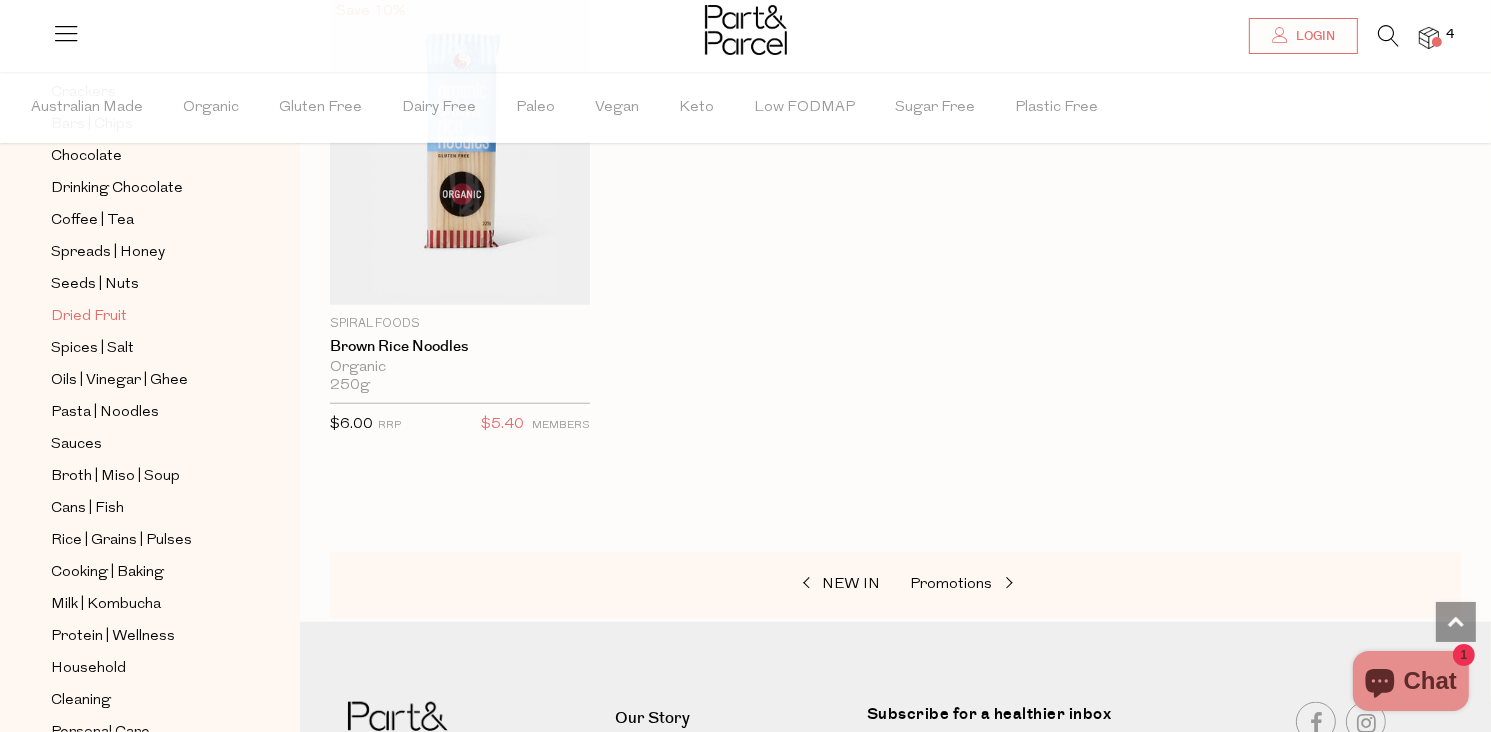 click on "Dried Fruit" at bounding box center (89, 317) 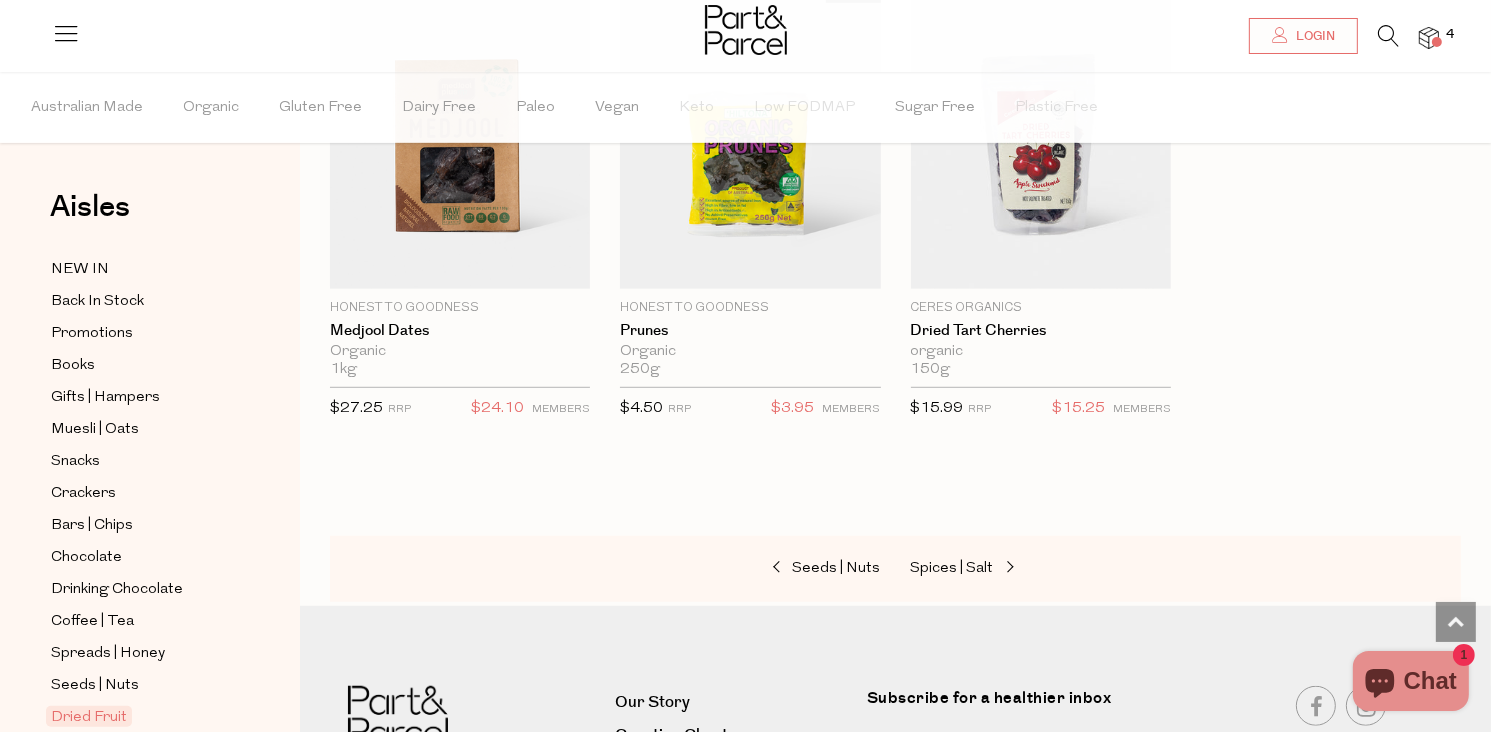 scroll, scrollTop: 1300, scrollLeft: 0, axis: vertical 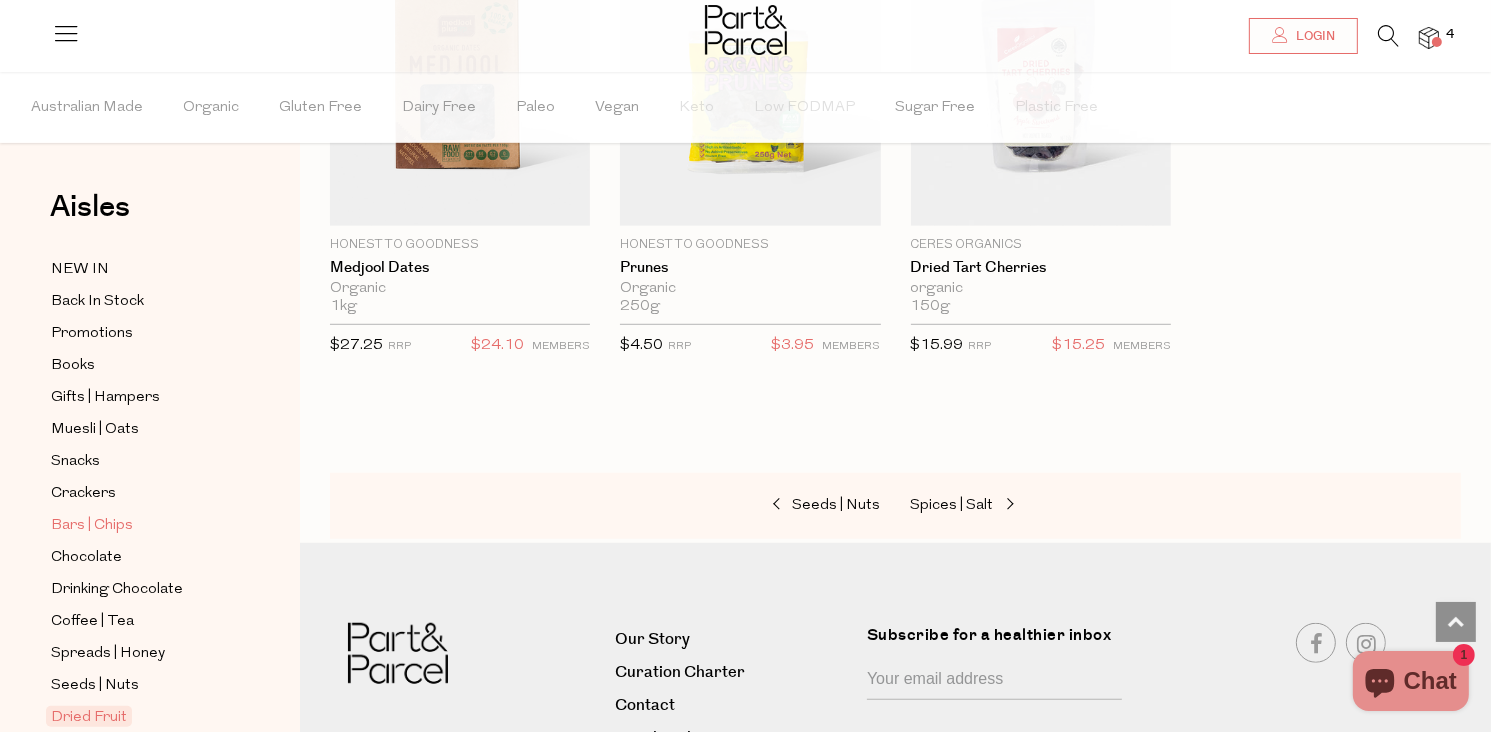 click on "Bars | Chips" at bounding box center (92, 526) 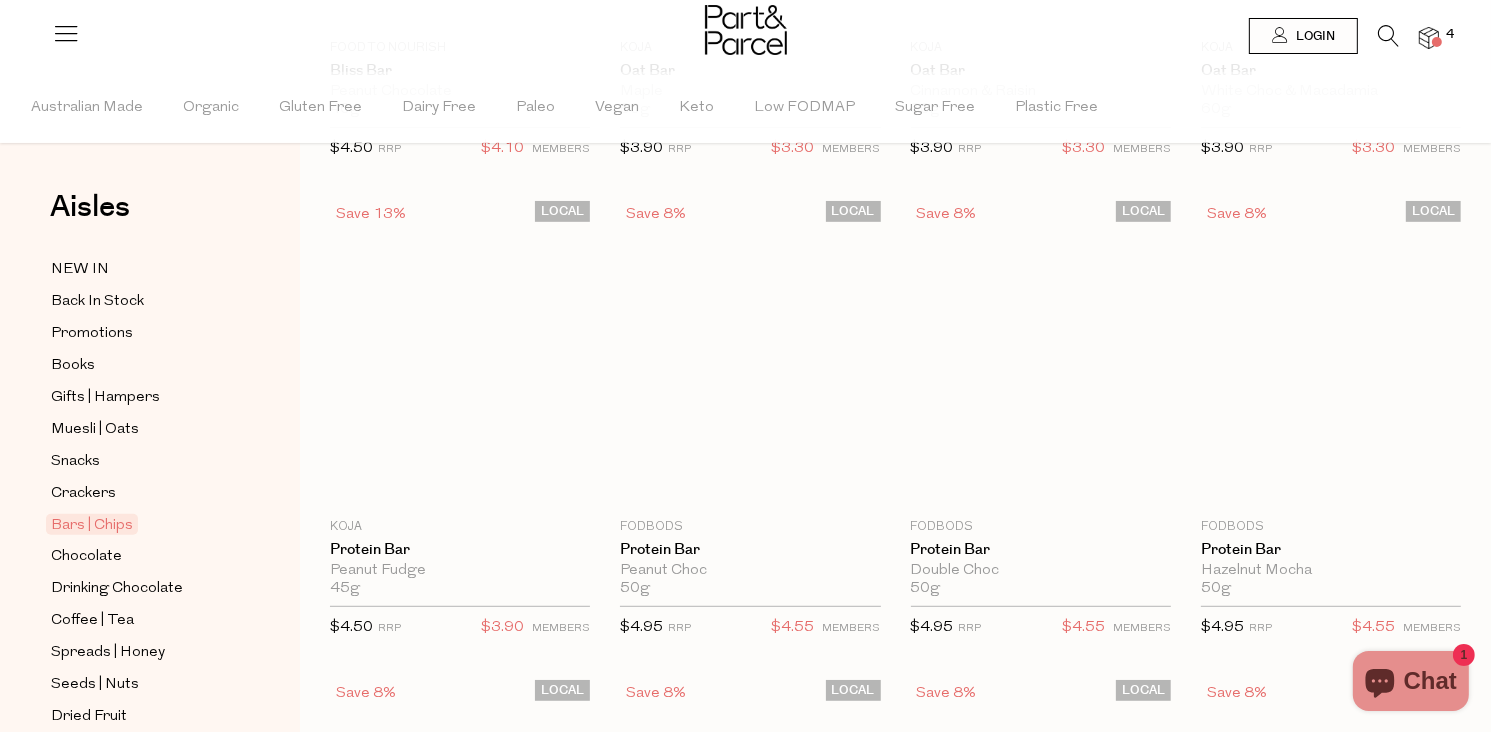 scroll, scrollTop: 0, scrollLeft: 0, axis: both 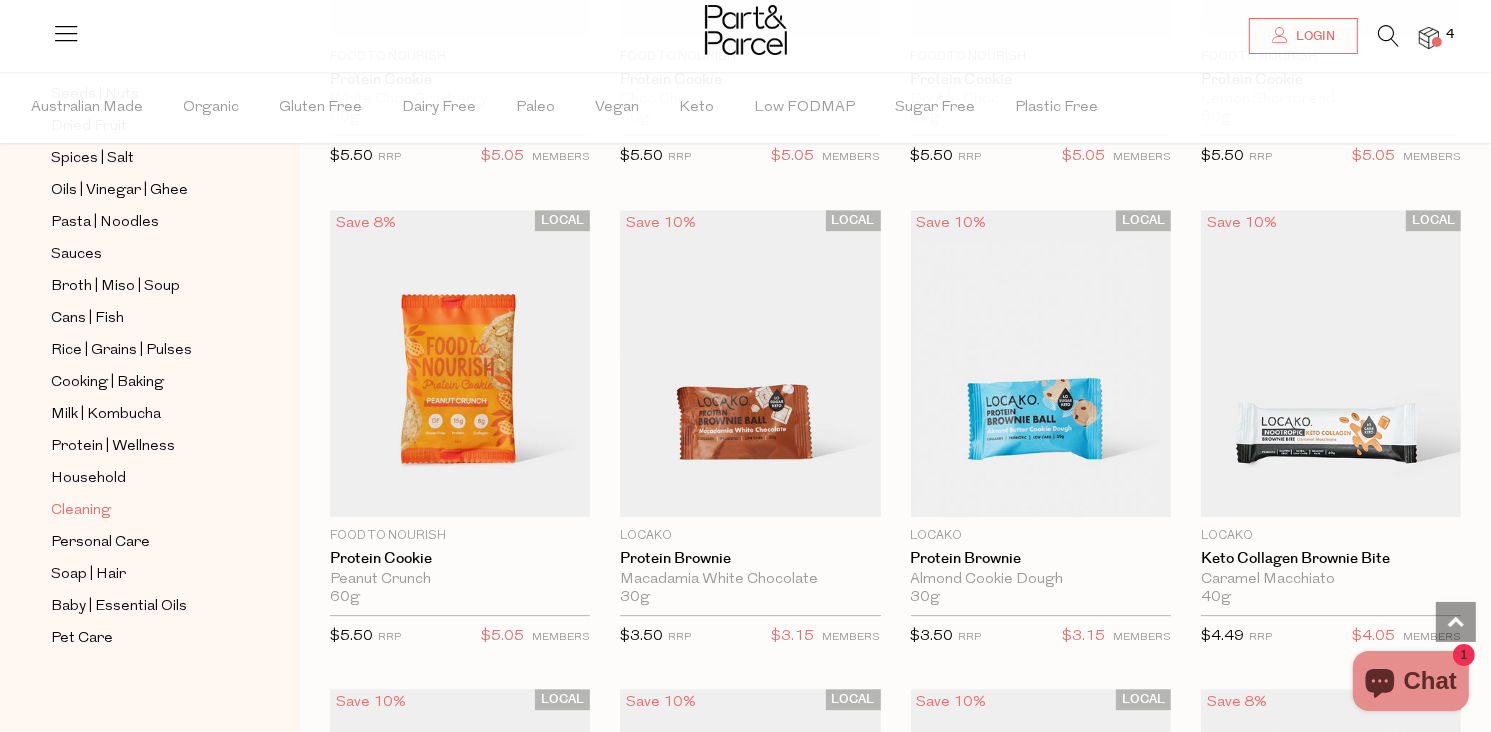 click on "Cleaning" at bounding box center (81, 511) 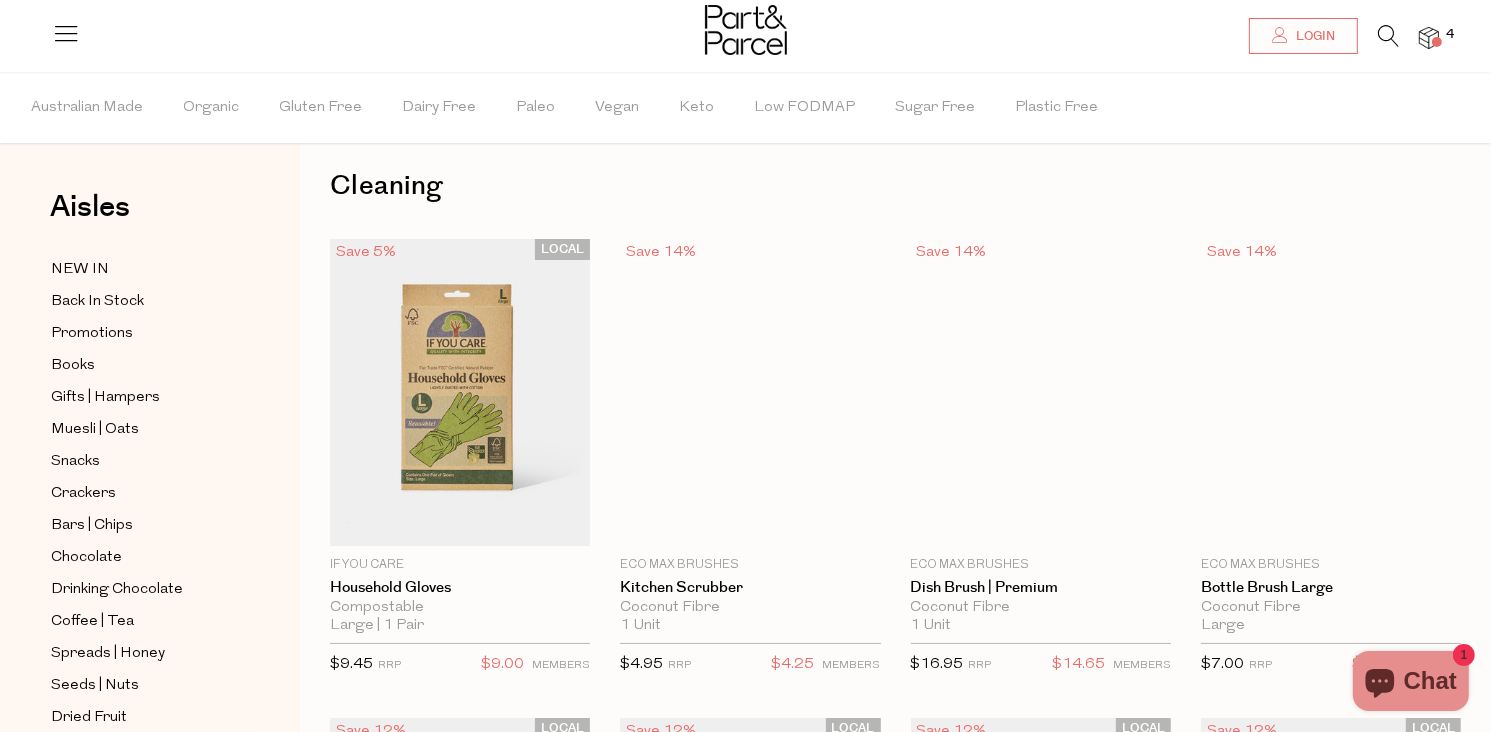 scroll, scrollTop: 0, scrollLeft: 0, axis: both 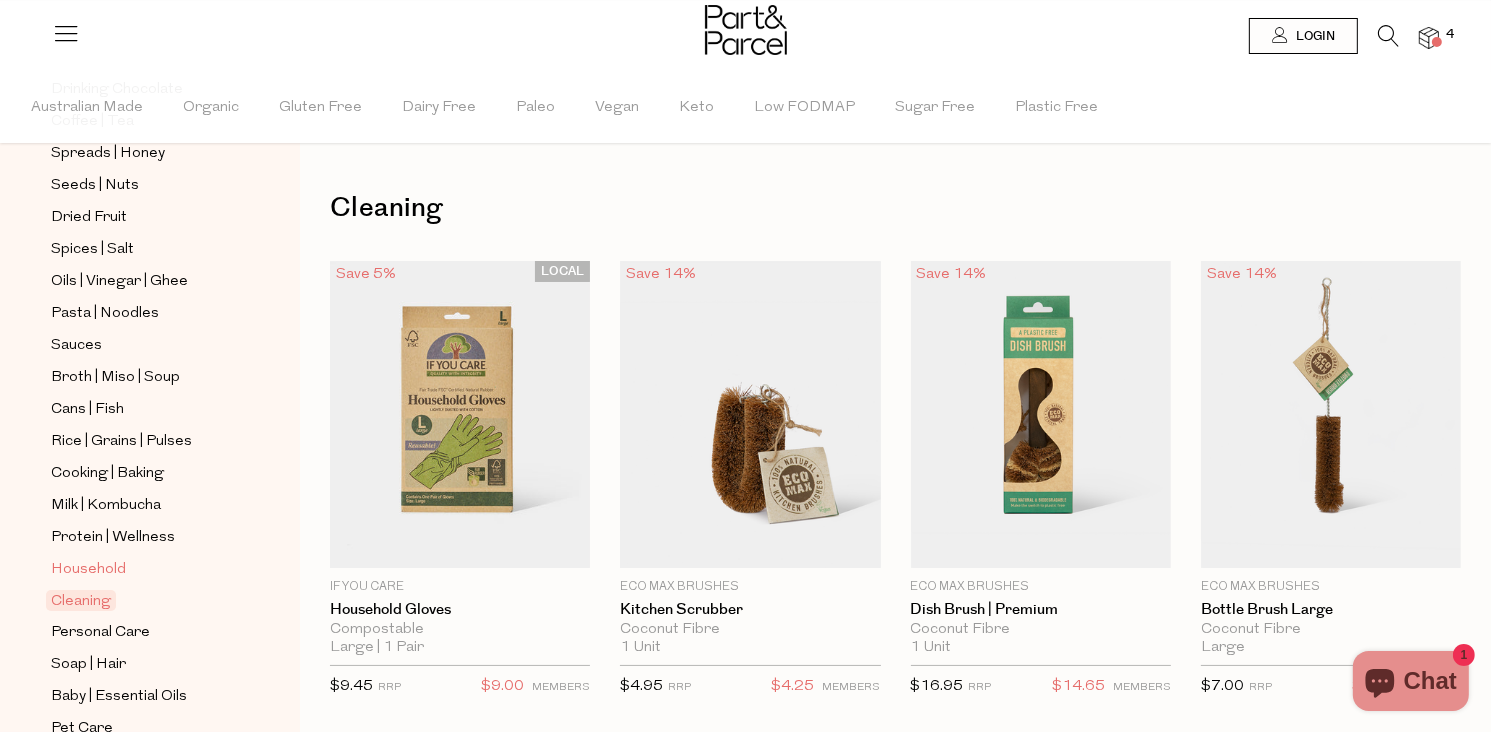 click on "Household" at bounding box center (88, 570) 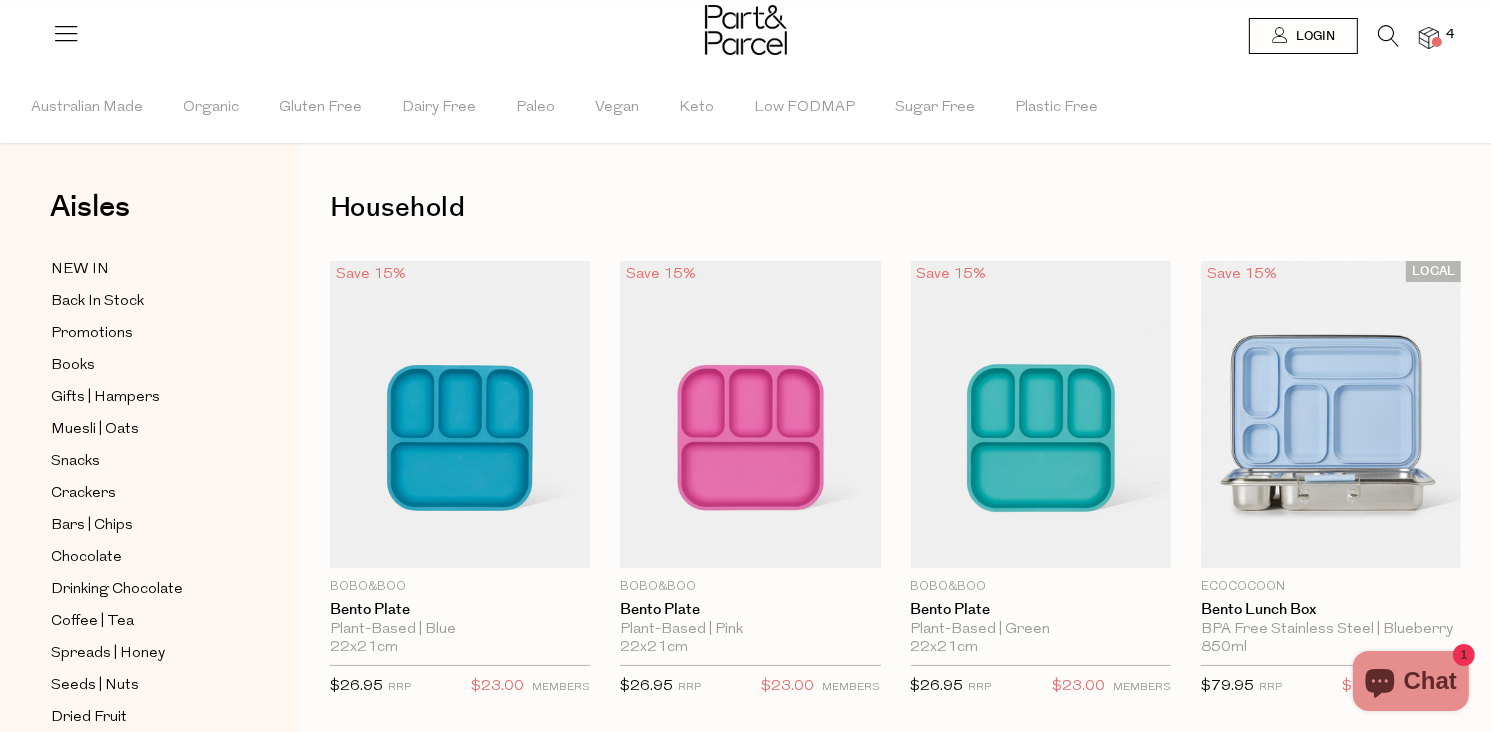 scroll, scrollTop: 300, scrollLeft: 0, axis: vertical 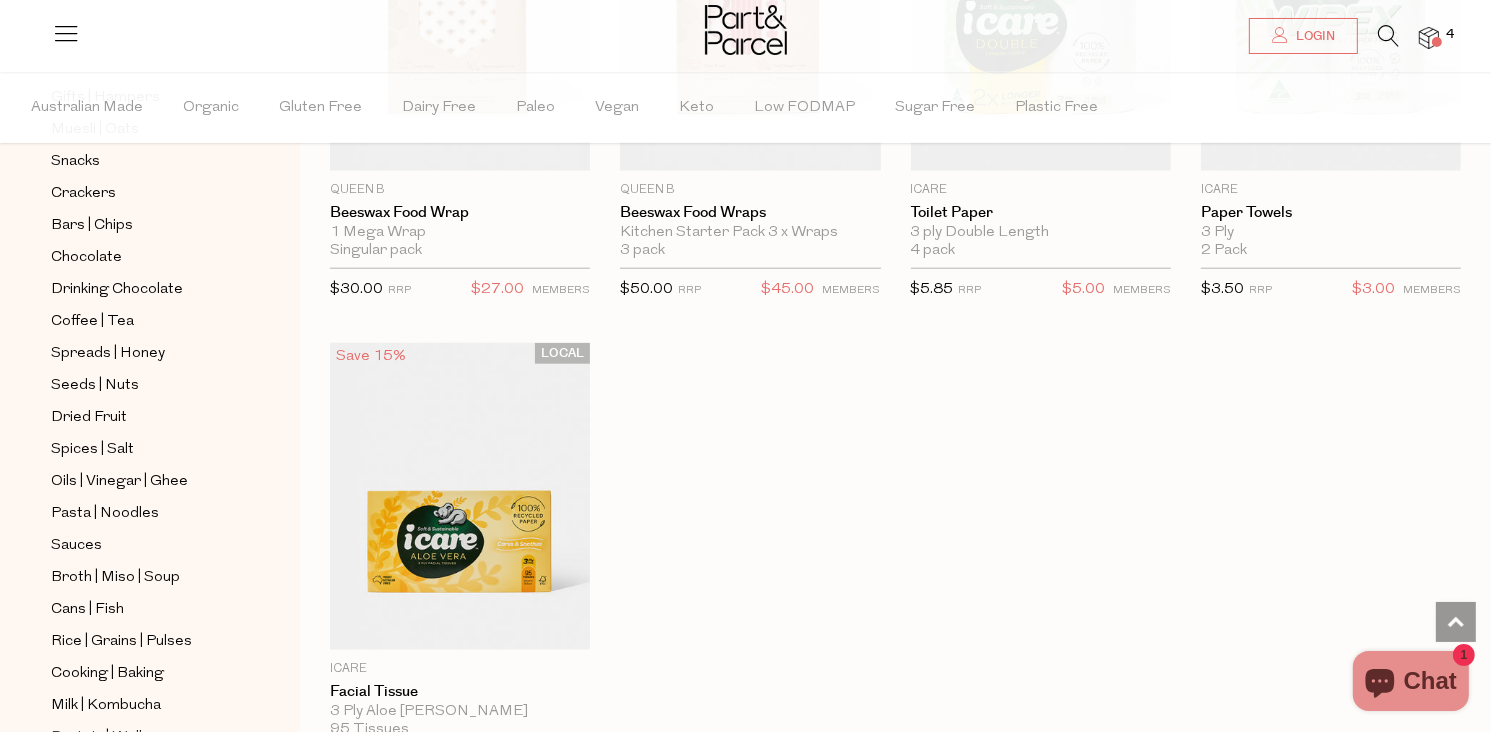 click at bounding box center [1437, 42] 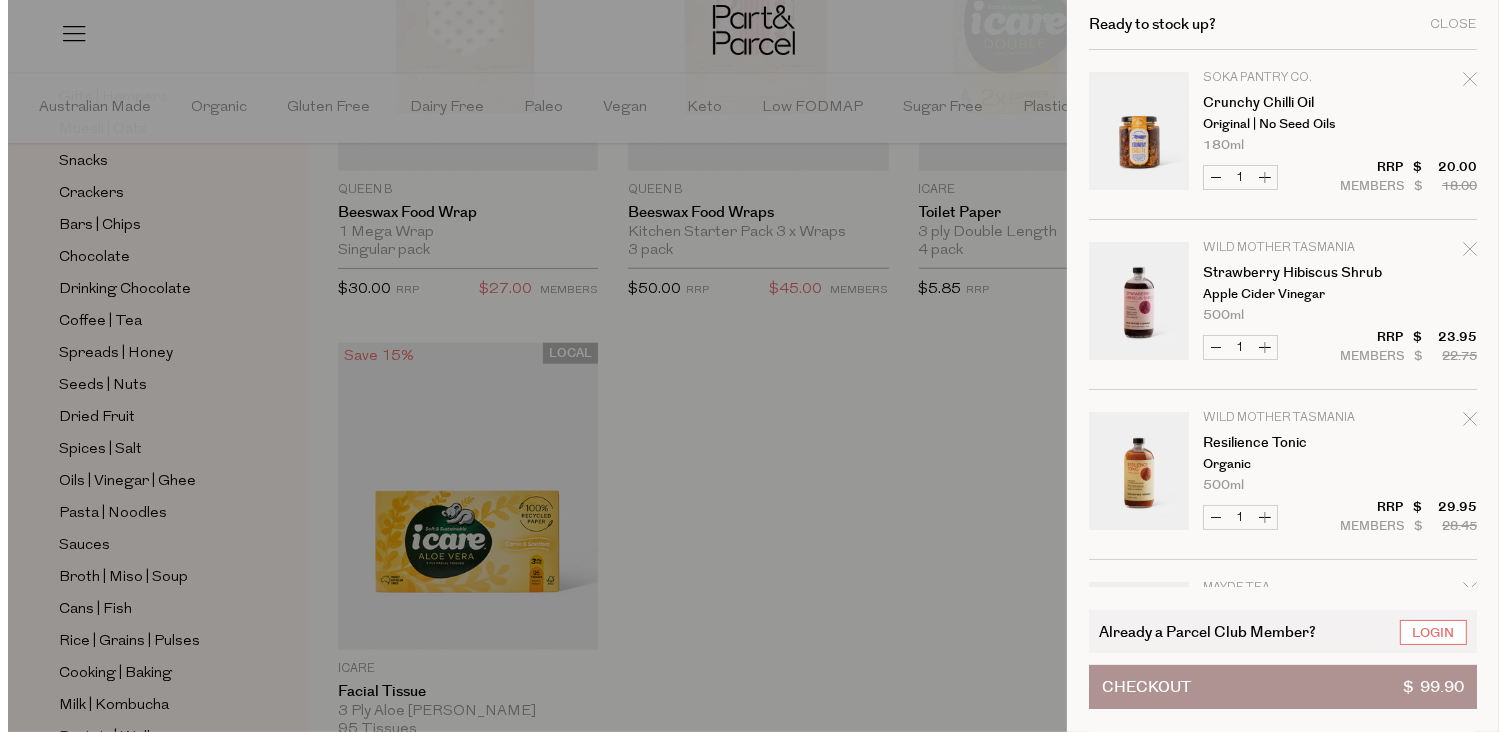 scroll, scrollTop: 9584, scrollLeft: 0, axis: vertical 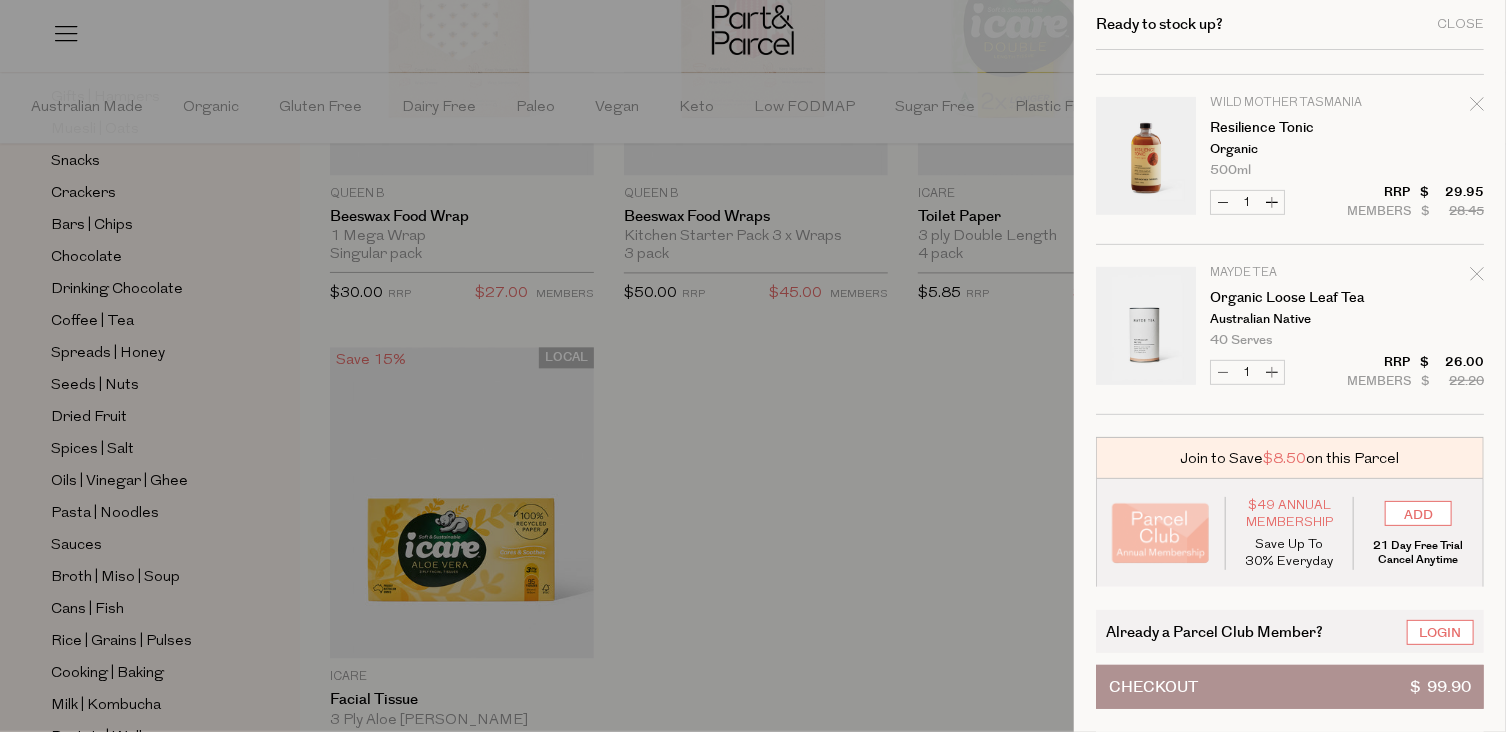 click at bounding box center [753, 366] 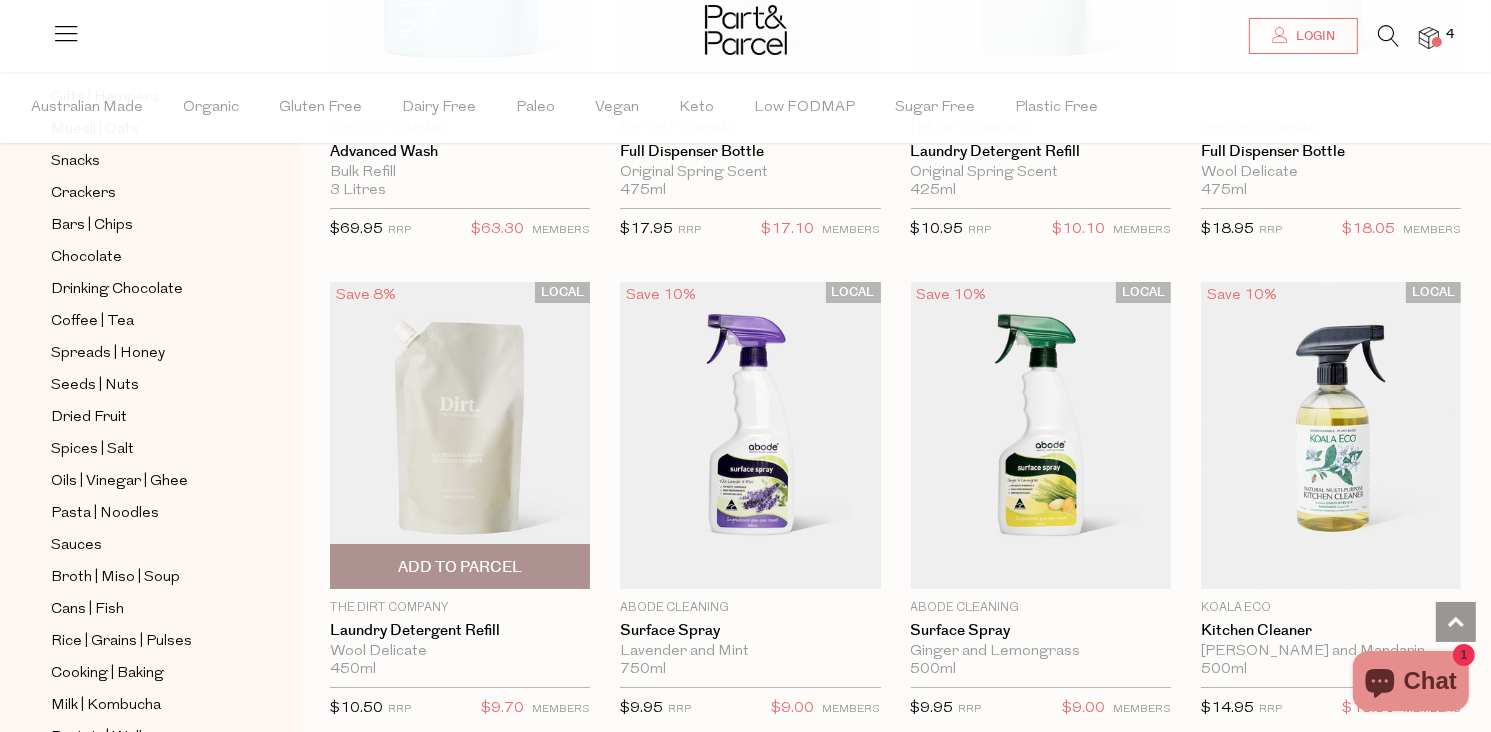 scroll, scrollTop: 7200, scrollLeft: 0, axis: vertical 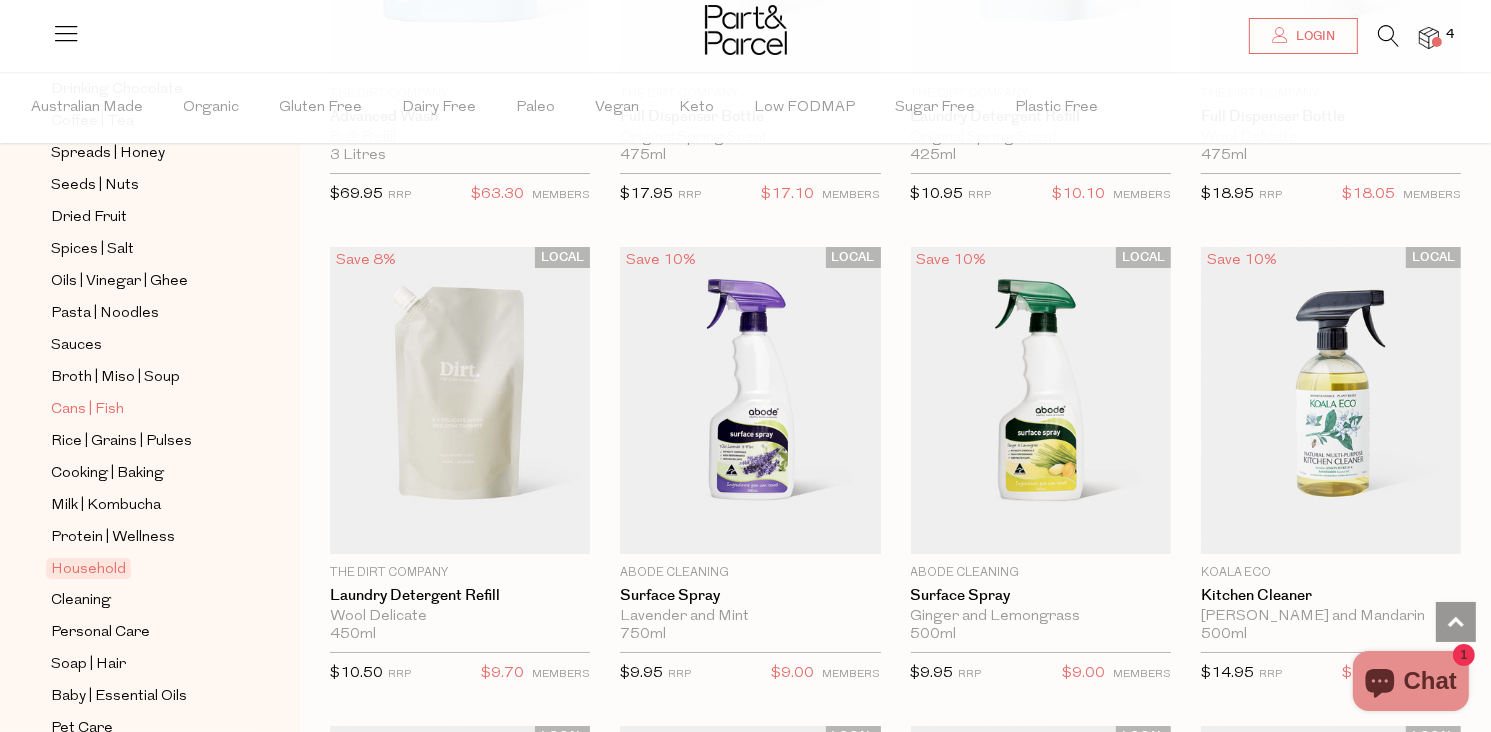click on "Cans | Fish" at bounding box center (87, 410) 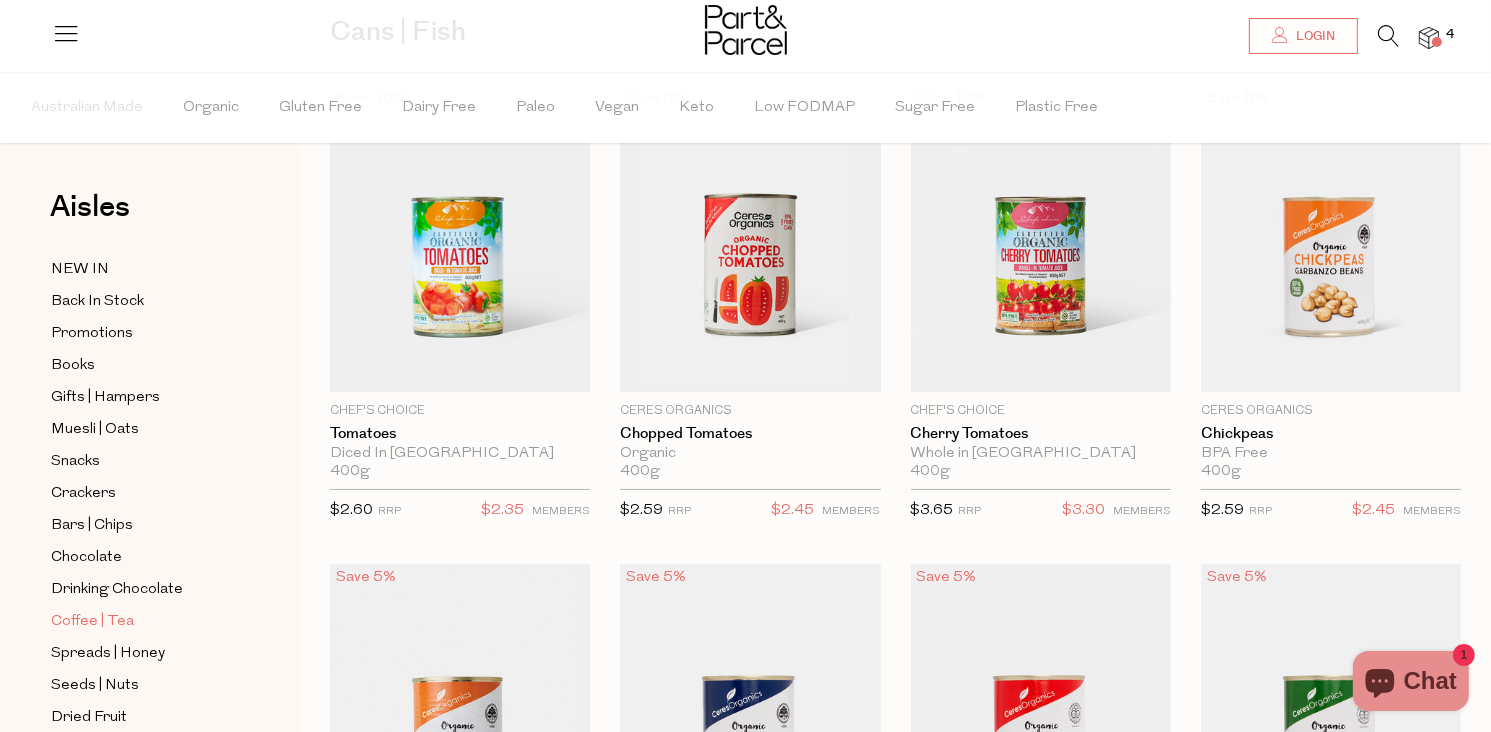 scroll, scrollTop: 0, scrollLeft: 0, axis: both 